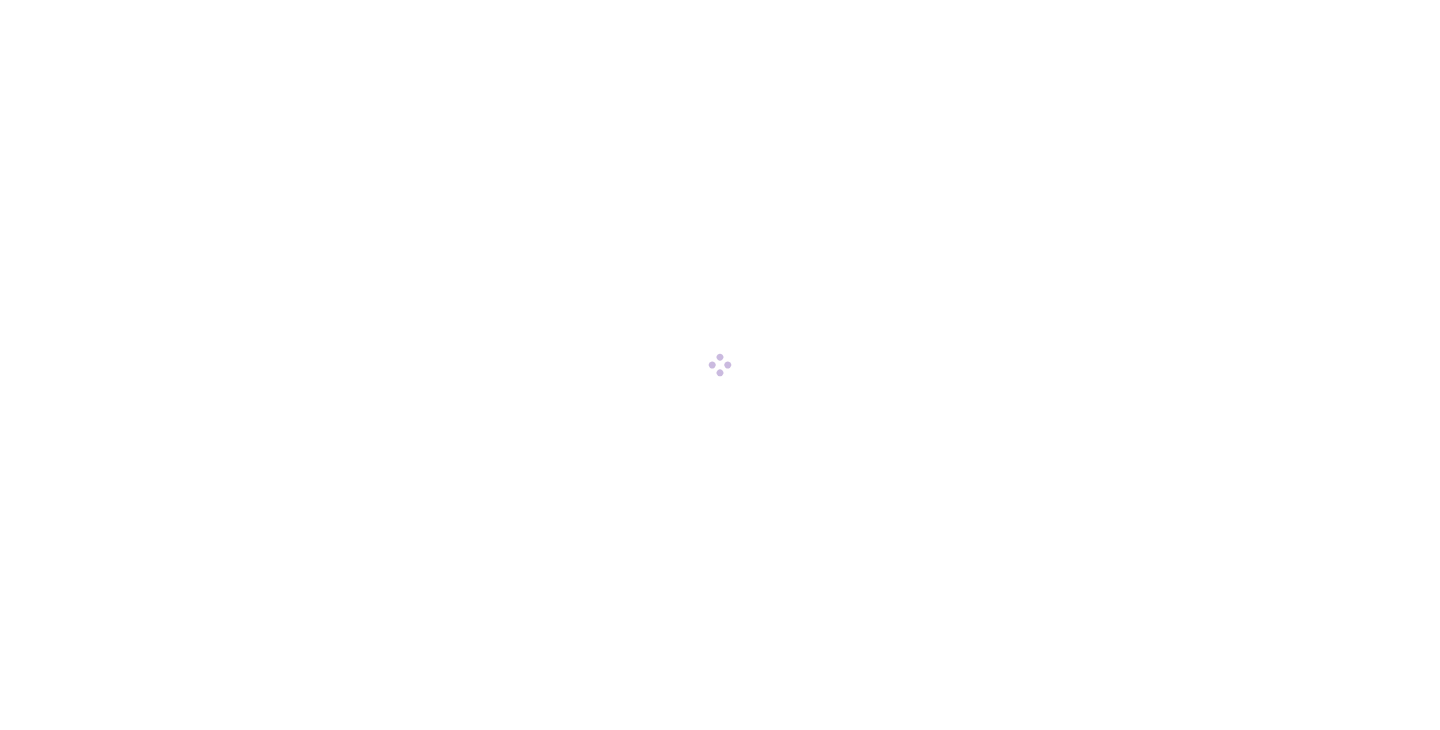 scroll, scrollTop: 0, scrollLeft: 0, axis: both 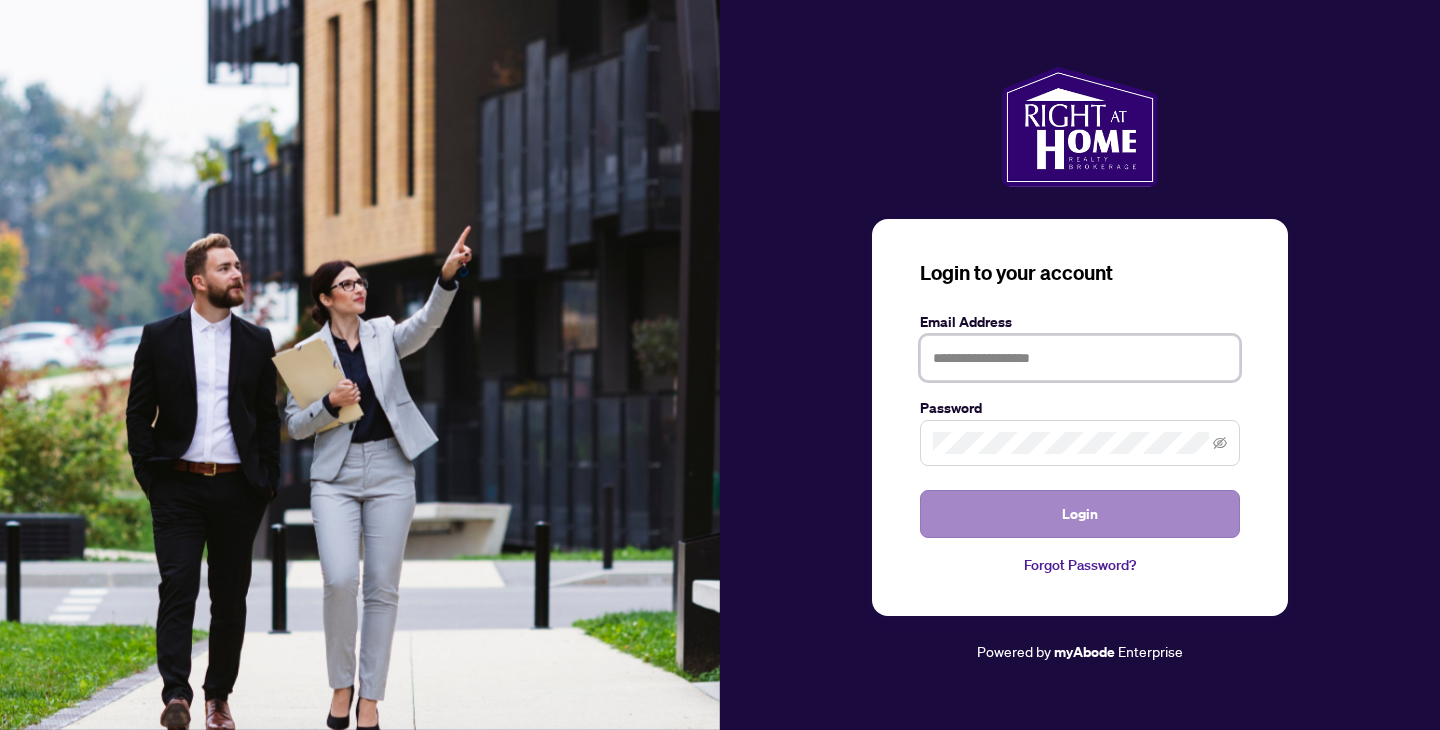 type on "**********" 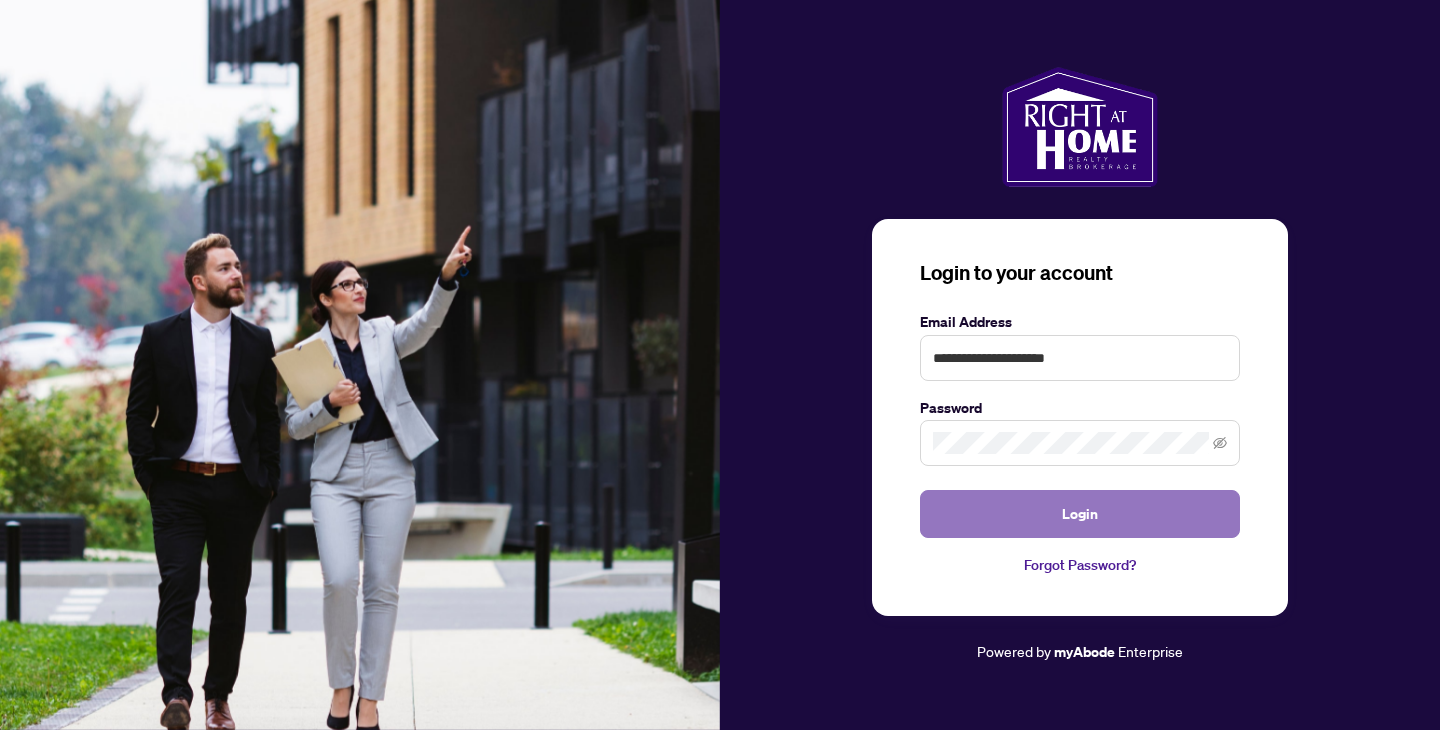 click on "Login" at bounding box center [1080, 514] 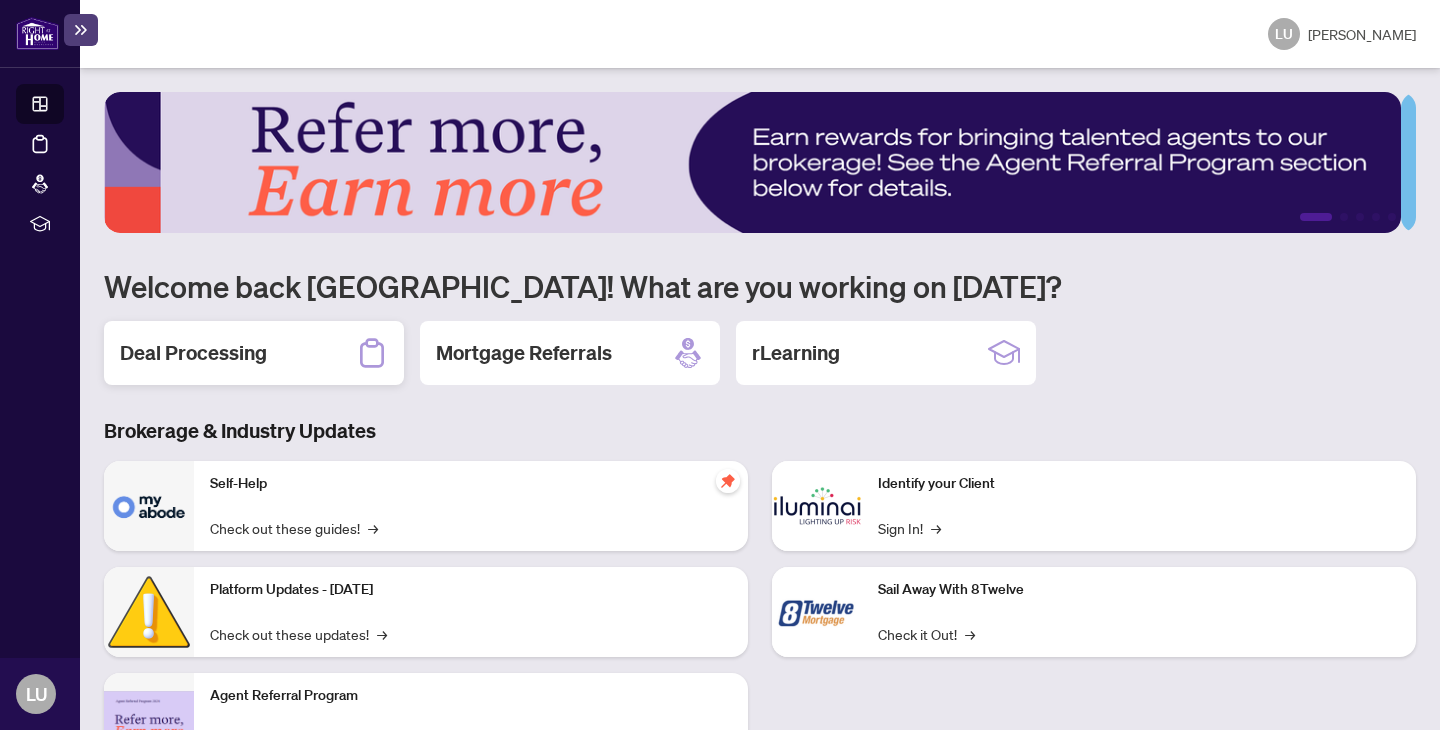 click on "Deal Processing" at bounding box center (193, 353) 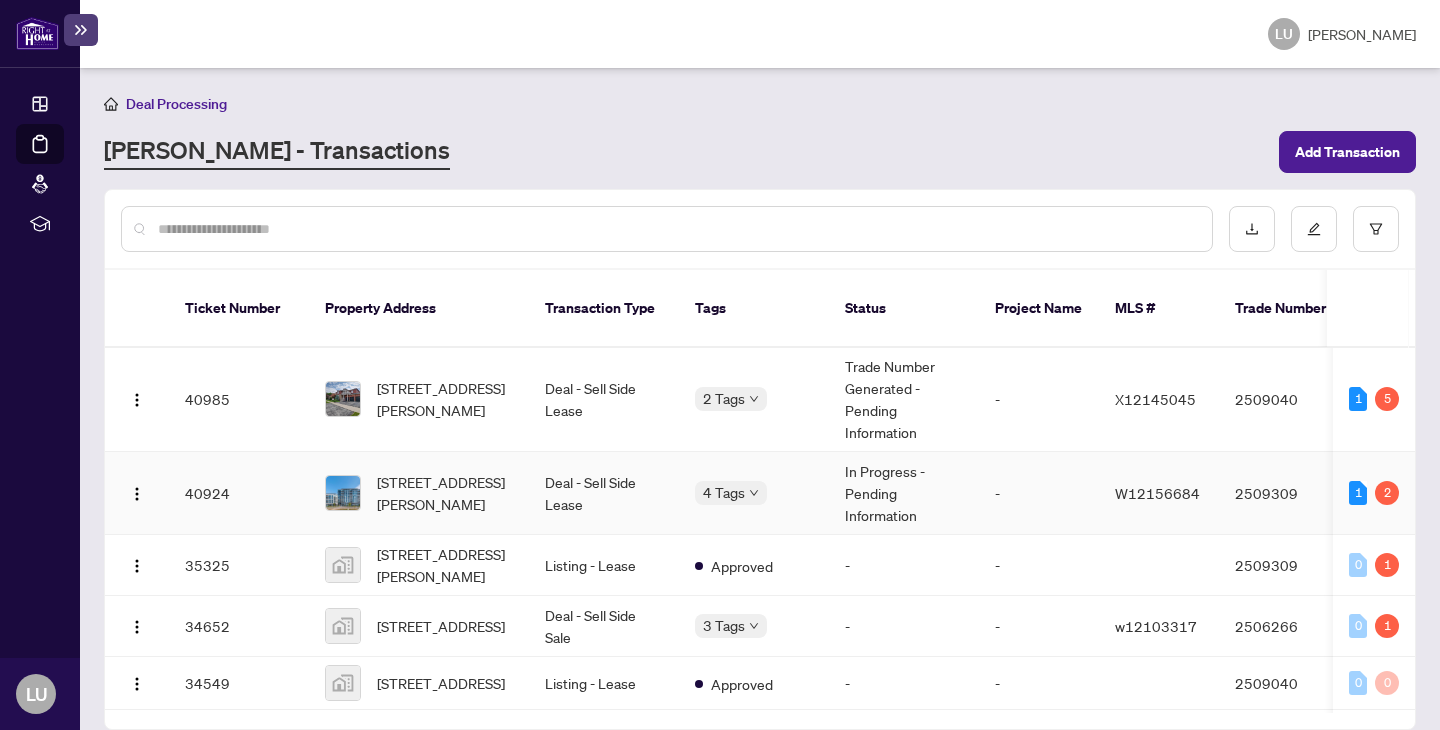 scroll, scrollTop: 0, scrollLeft: 0, axis: both 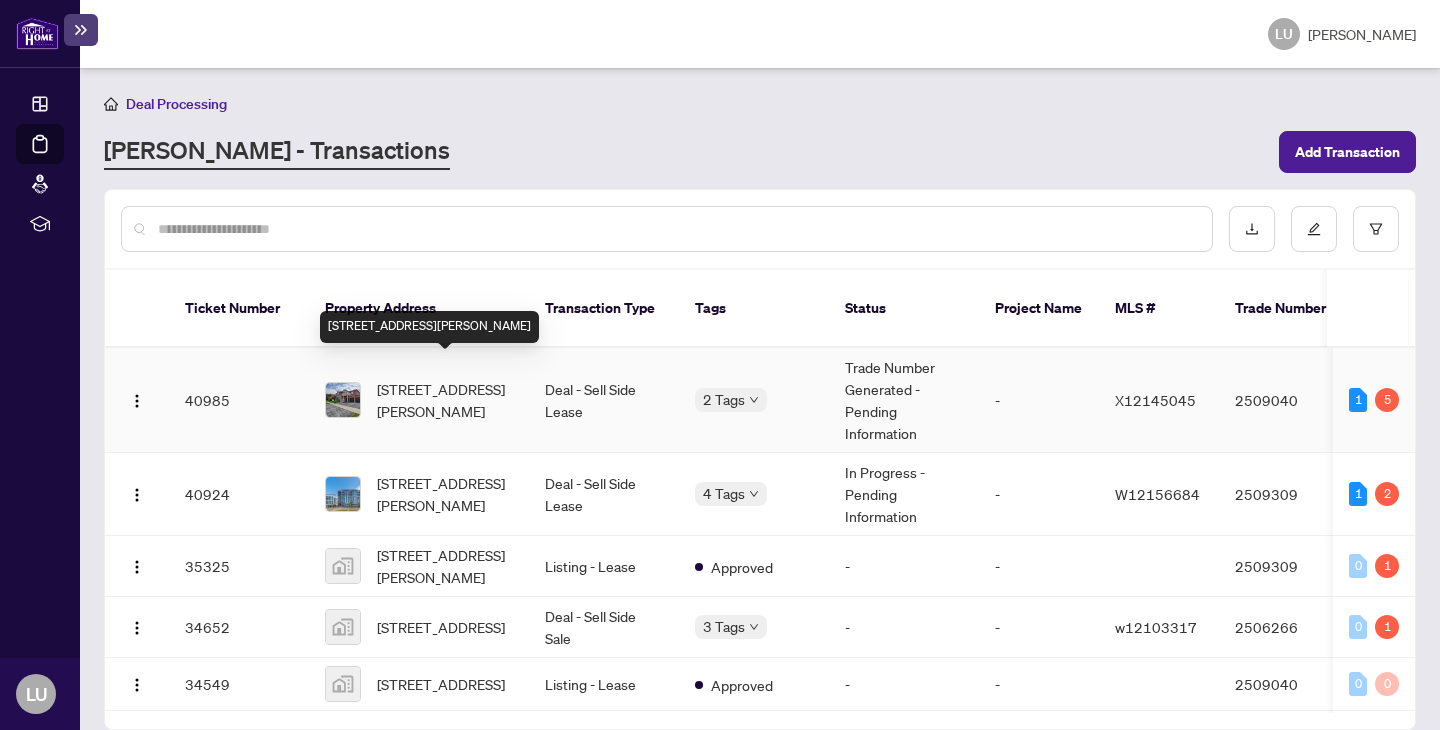 click on "[STREET_ADDRESS][PERSON_NAME]" at bounding box center [445, 400] 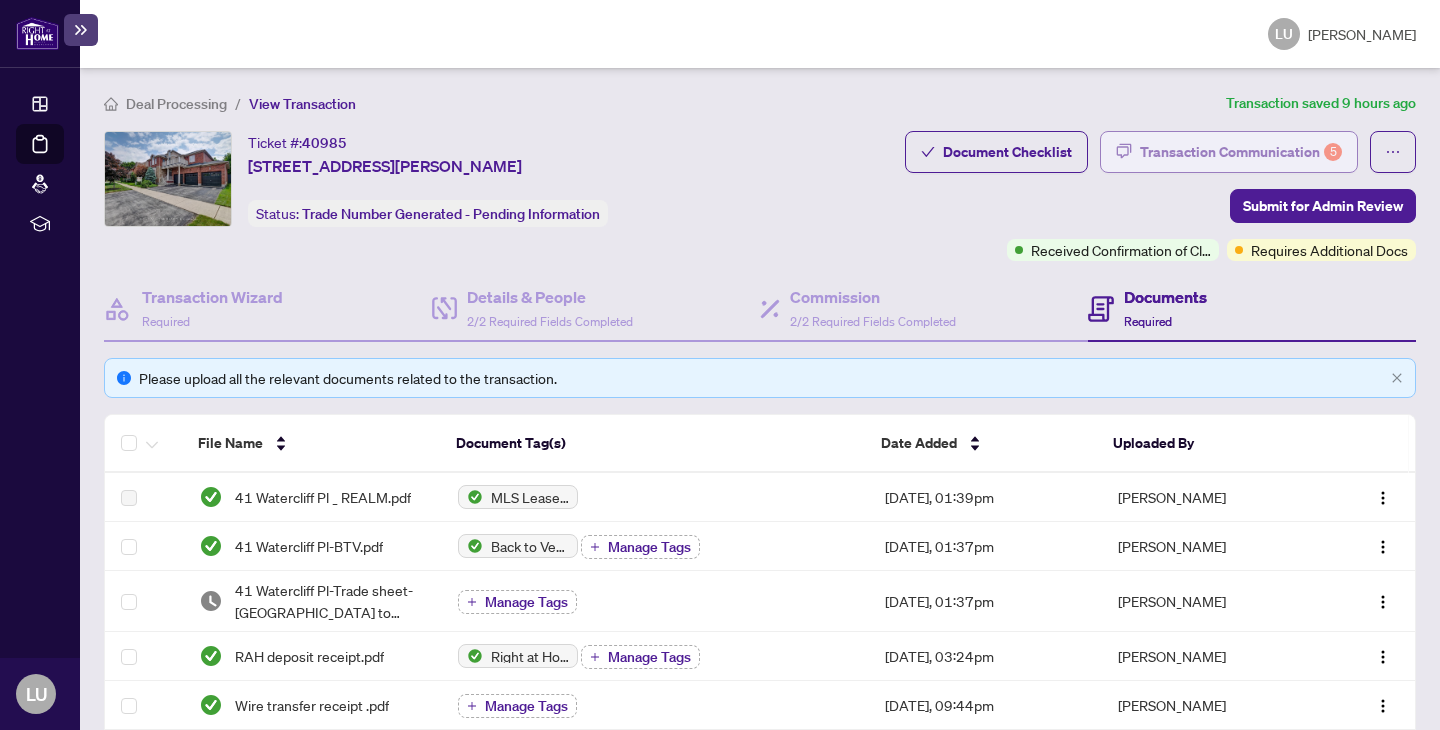 click on "Transaction Communication 5" at bounding box center [1241, 152] 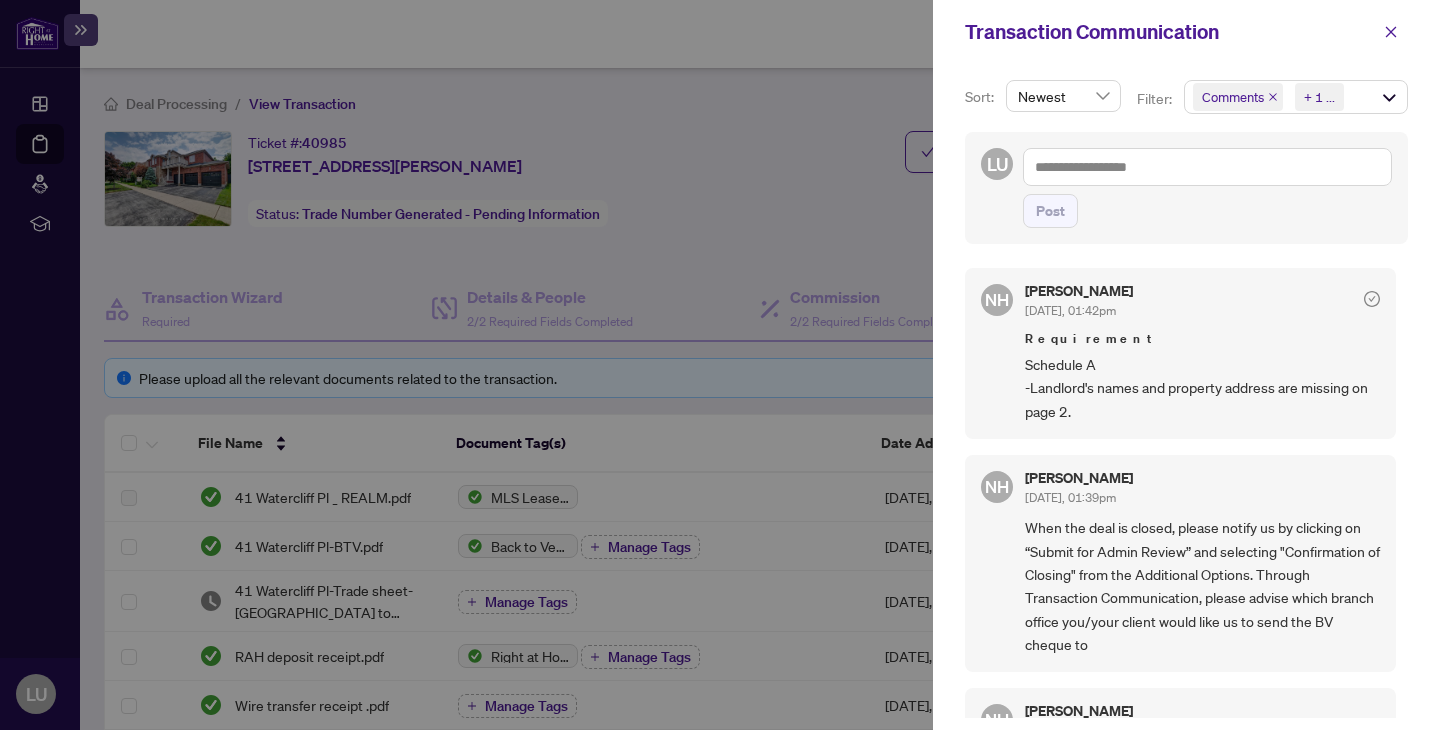 scroll, scrollTop: 12, scrollLeft: 0, axis: vertical 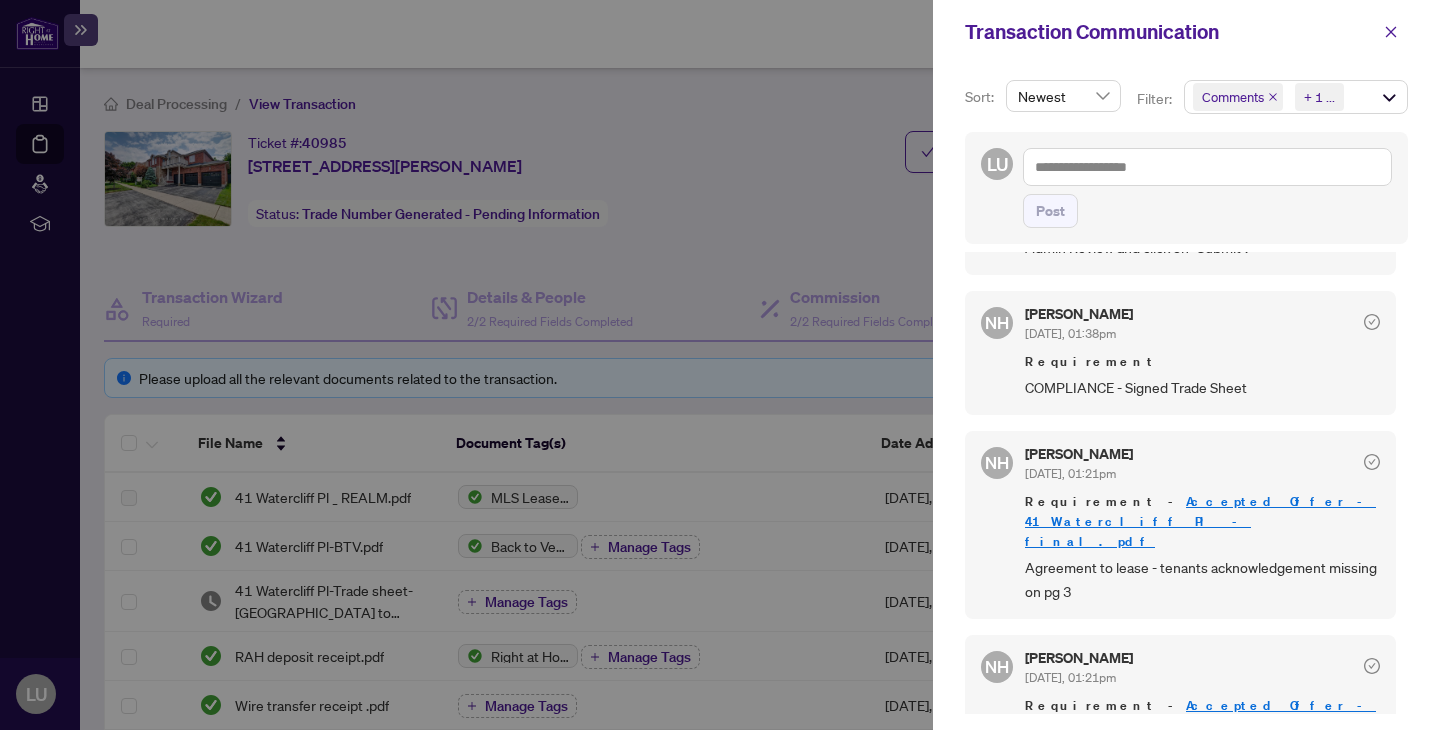 click at bounding box center [720, 365] 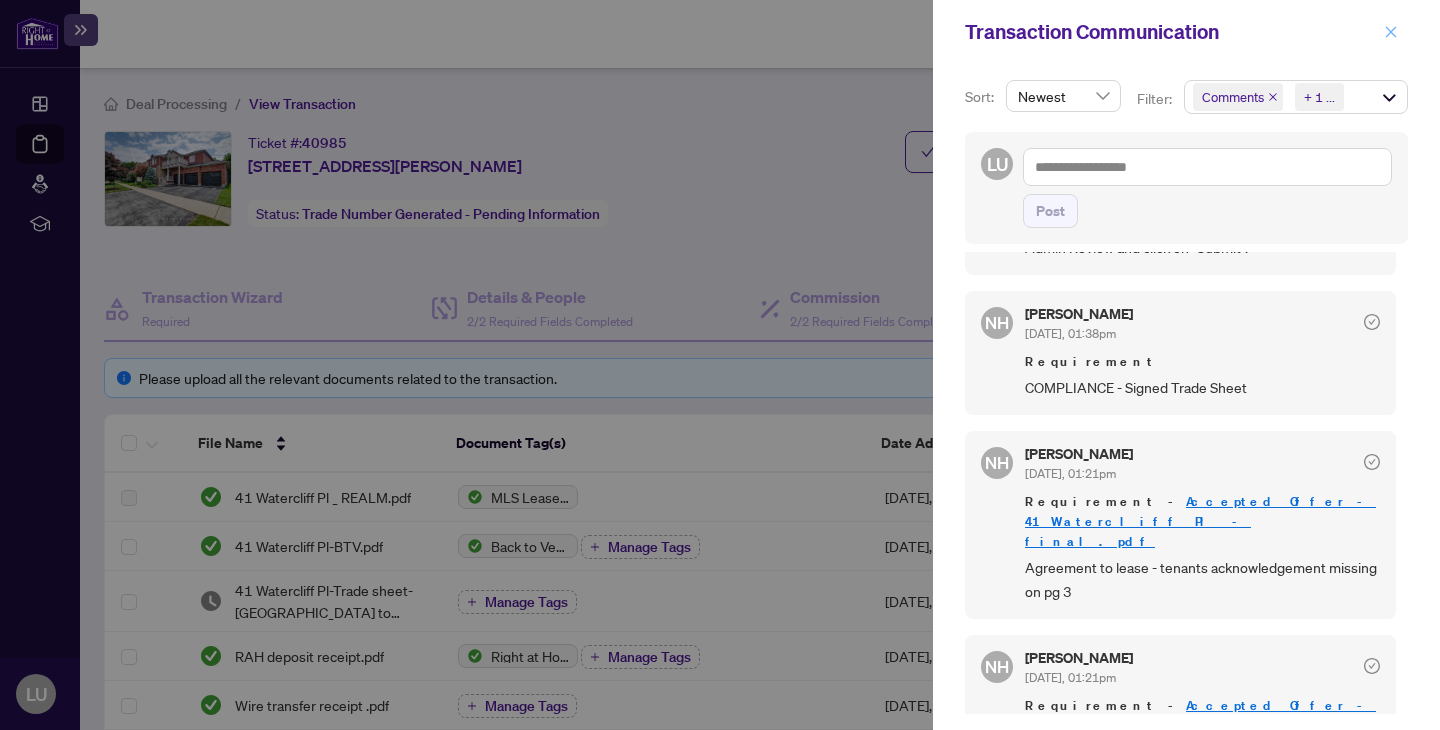 click at bounding box center [1391, 32] 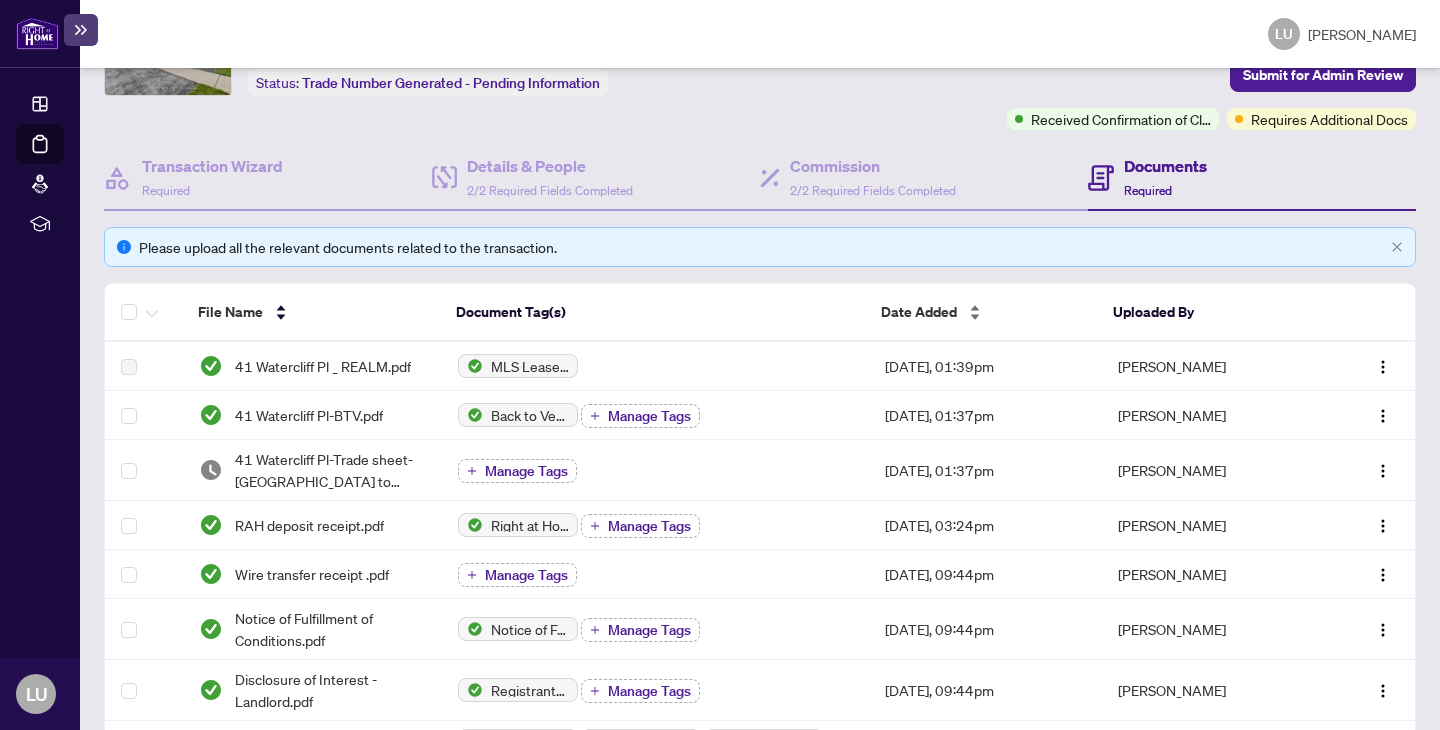 scroll, scrollTop: 144, scrollLeft: 0, axis: vertical 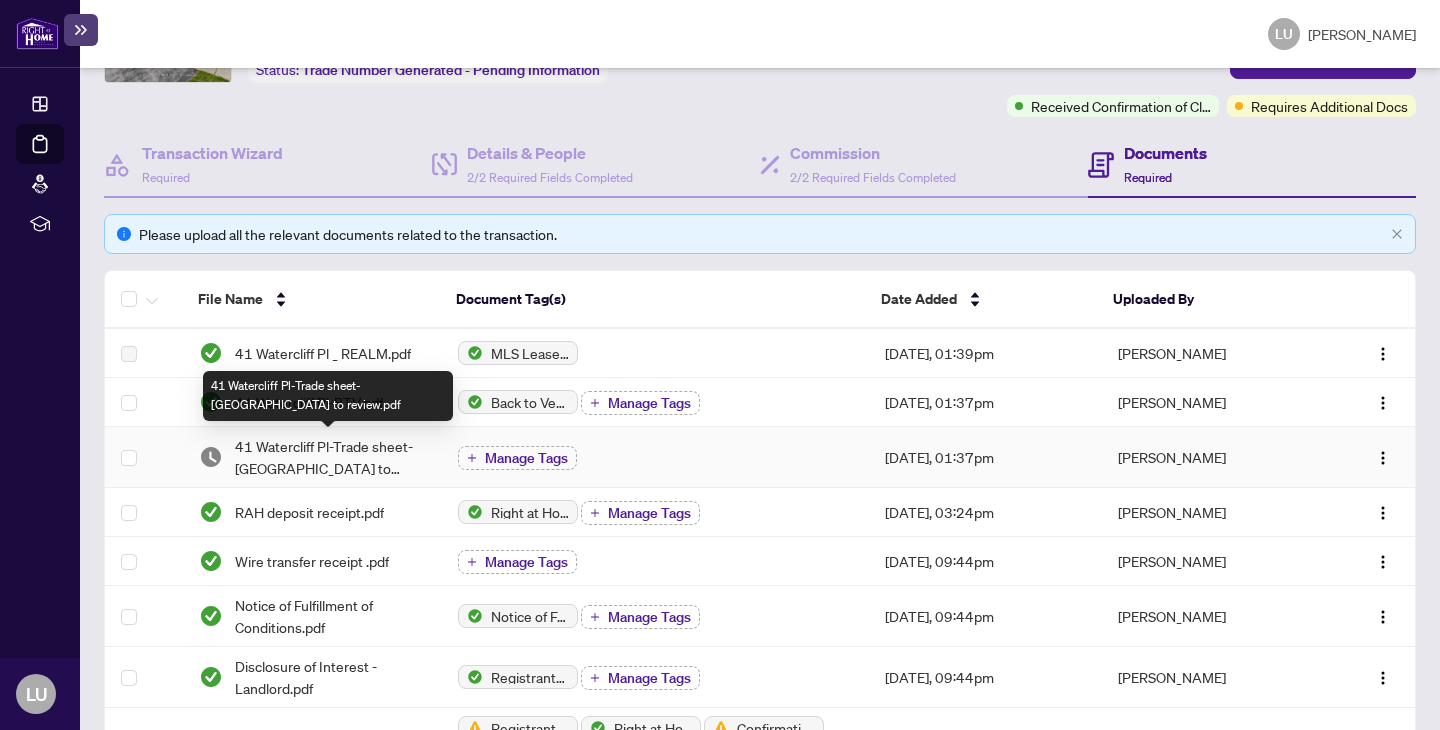 click on "41 Watercliff Pl-Trade sheet-[GEOGRAPHIC_DATA] to review.pdf" at bounding box center (330, 457) 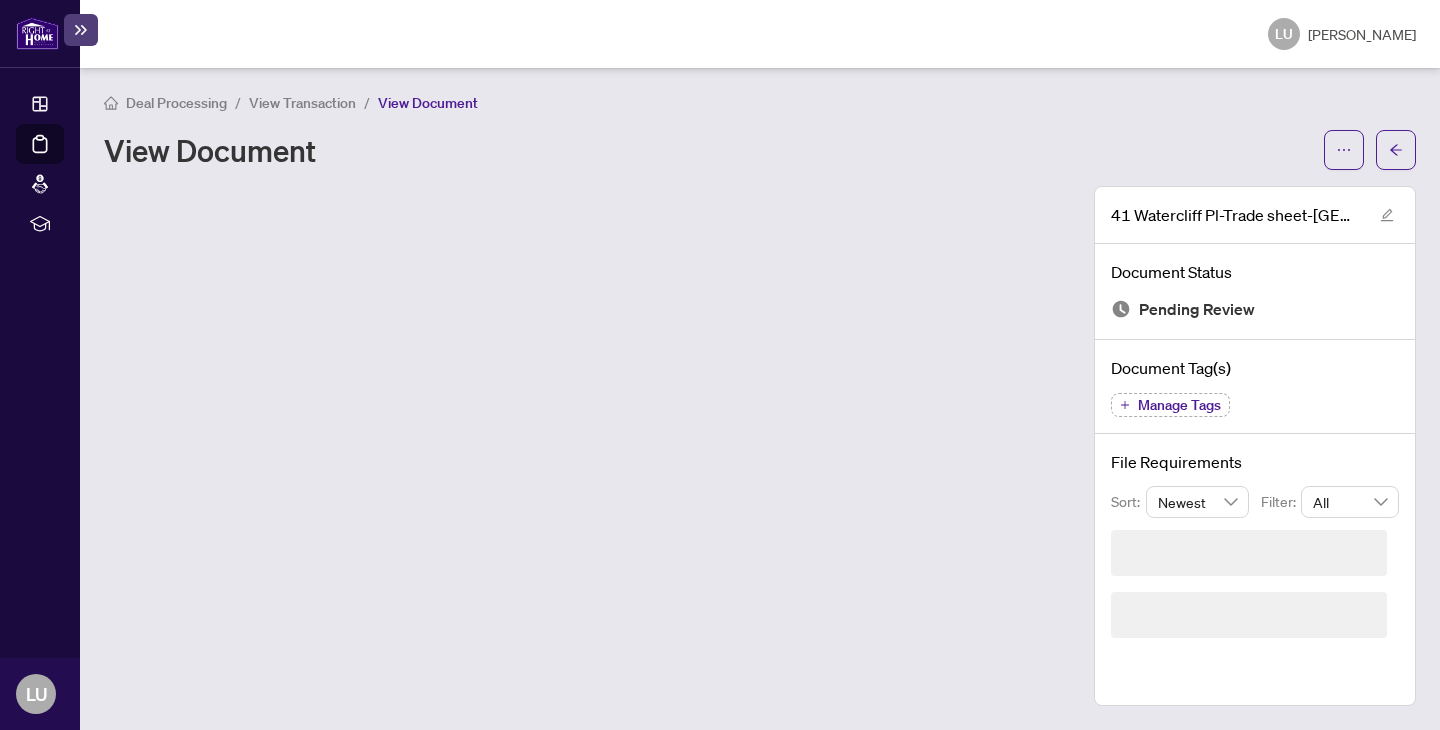 scroll, scrollTop: 0, scrollLeft: 0, axis: both 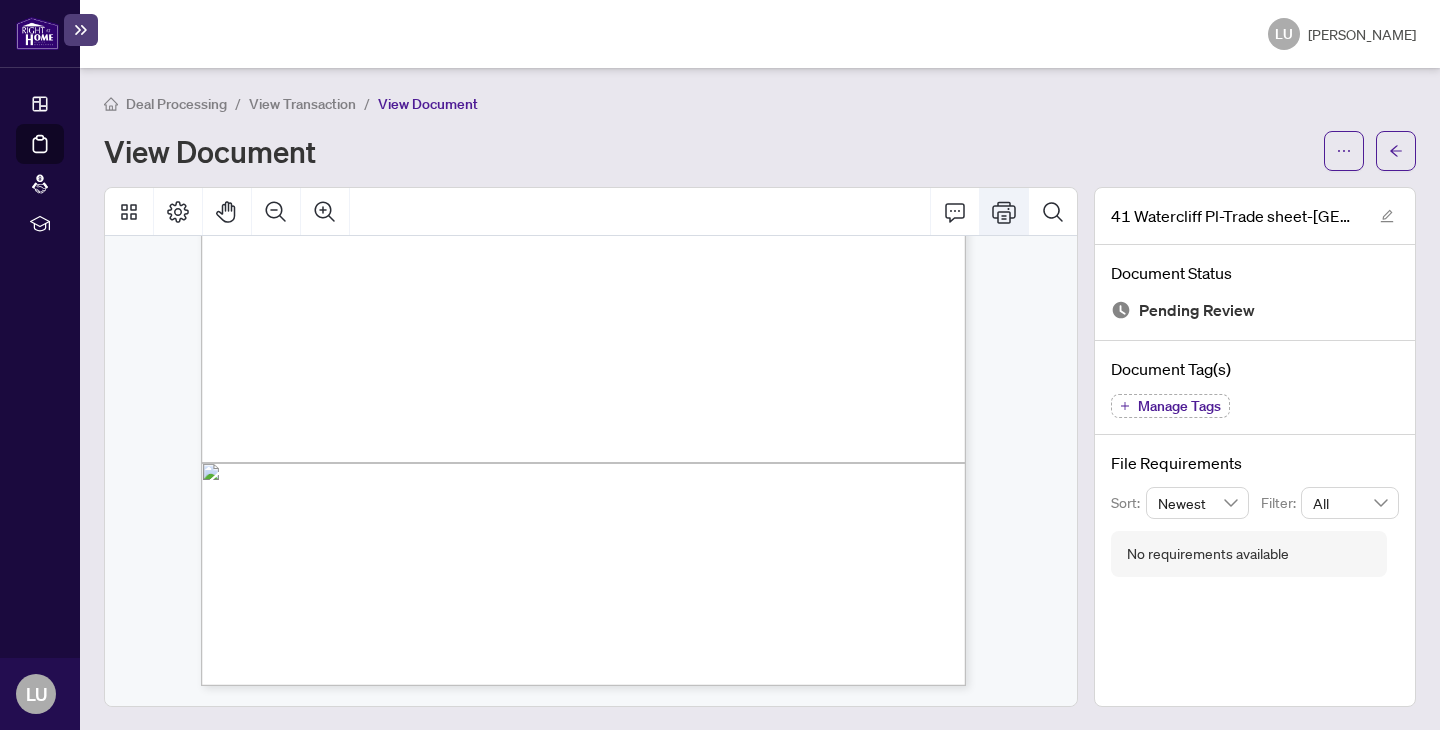 click 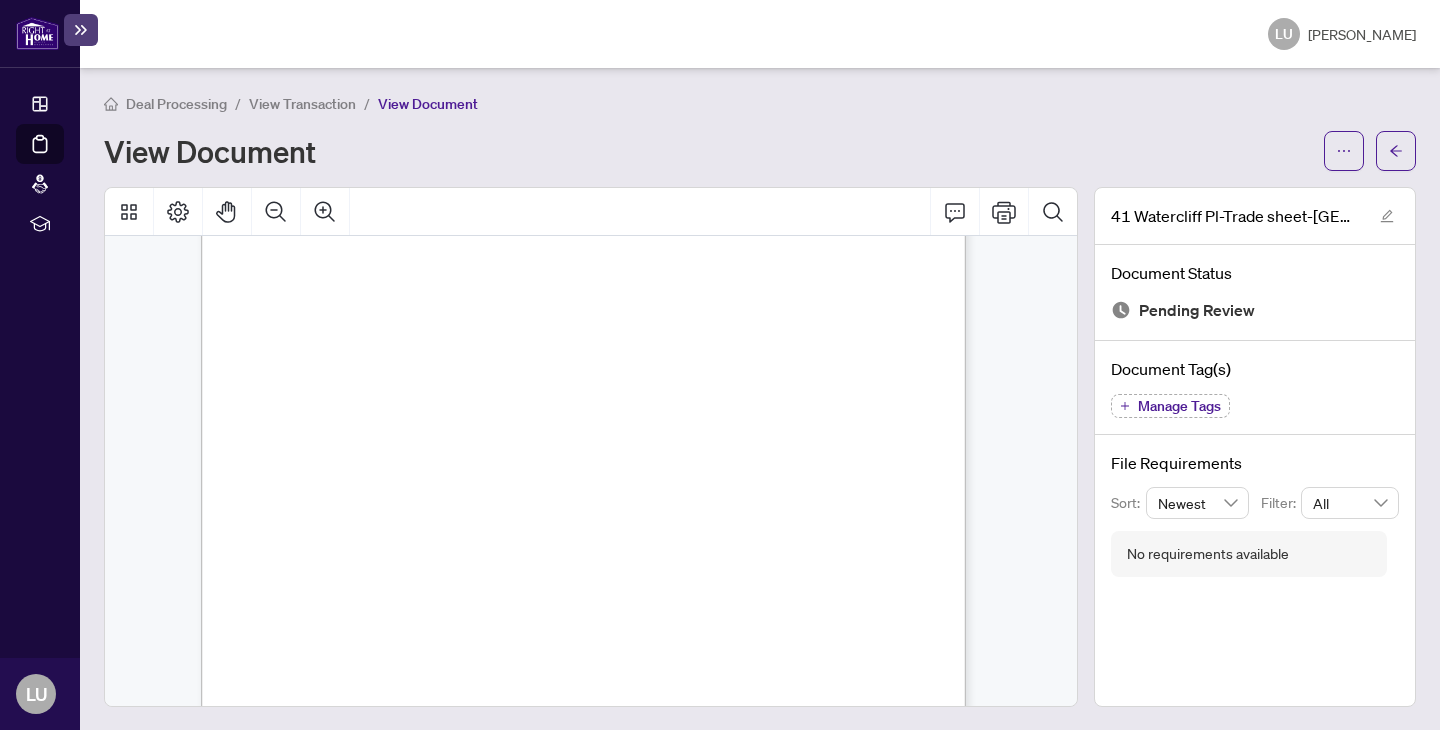 scroll, scrollTop: 0, scrollLeft: 0, axis: both 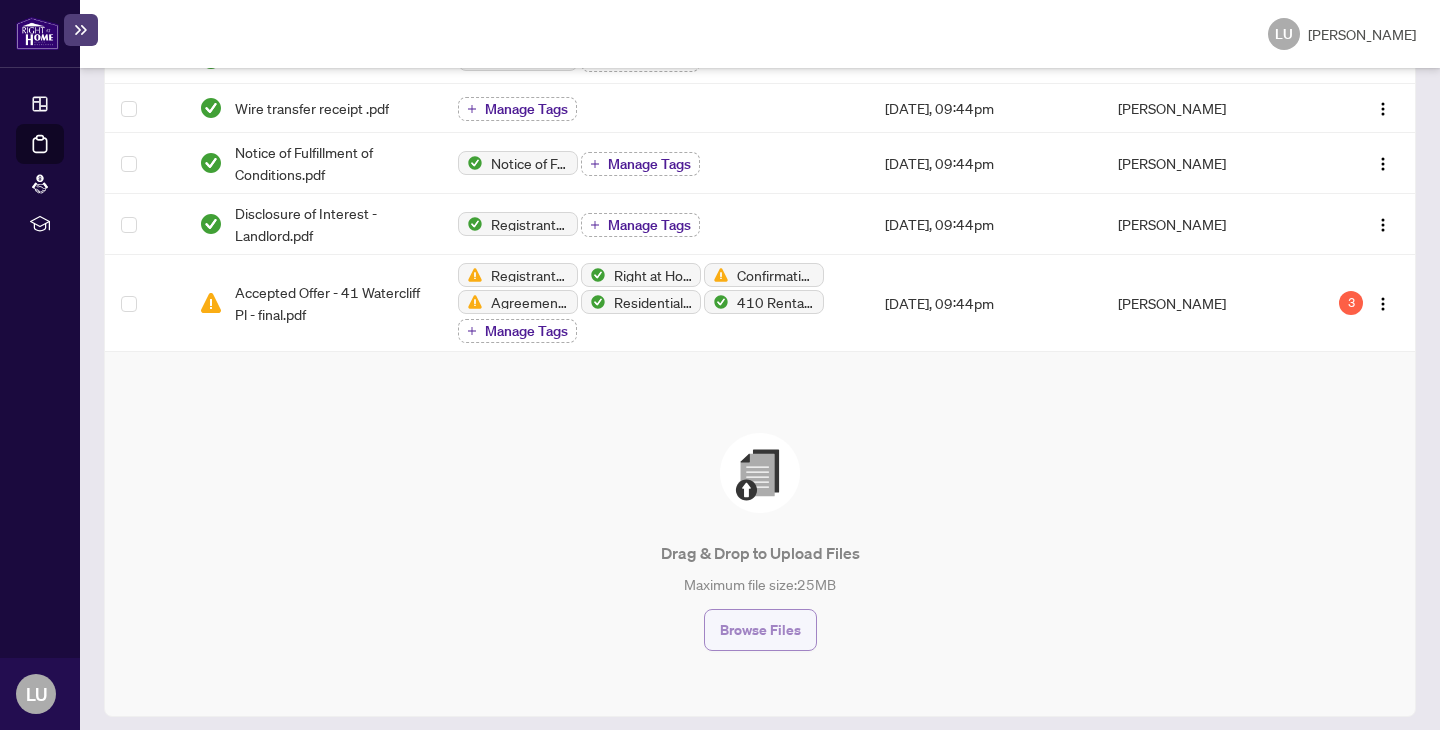 click on "Browse Files" at bounding box center (760, 630) 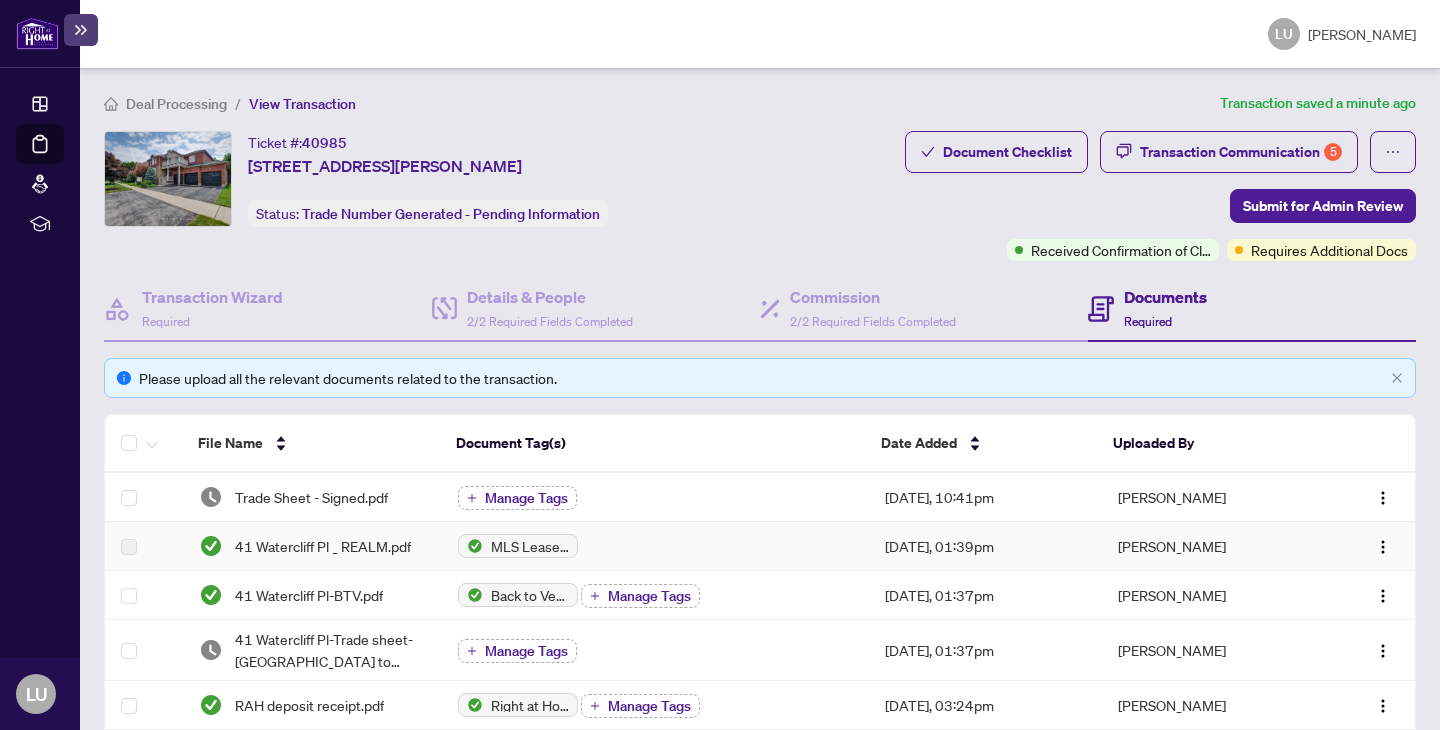scroll, scrollTop: 12, scrollLeft: 0, axis: vertical 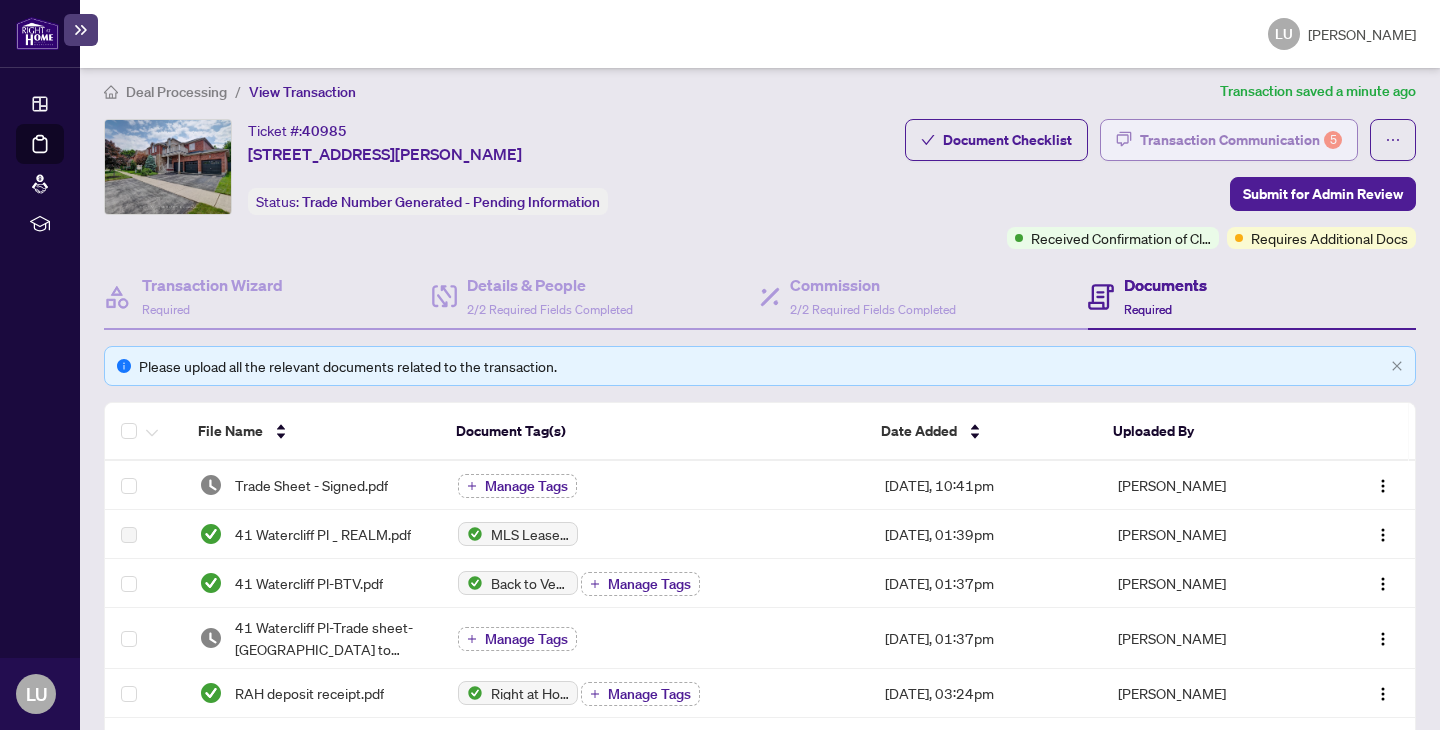 click on "Transaction Communication 5" at bounding box center [1241, 140] 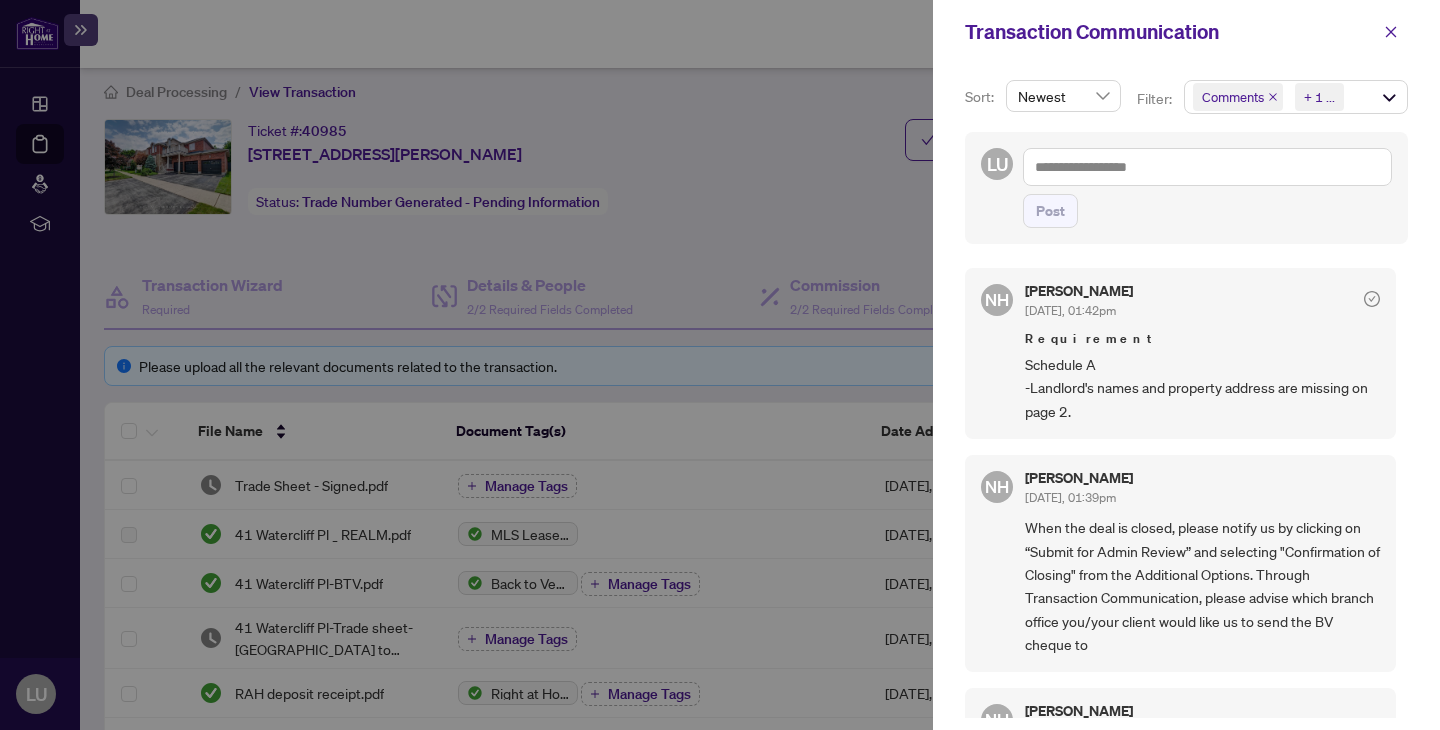 scroll, scrollTop: 4, scrollLeft: 0, axis: vertical 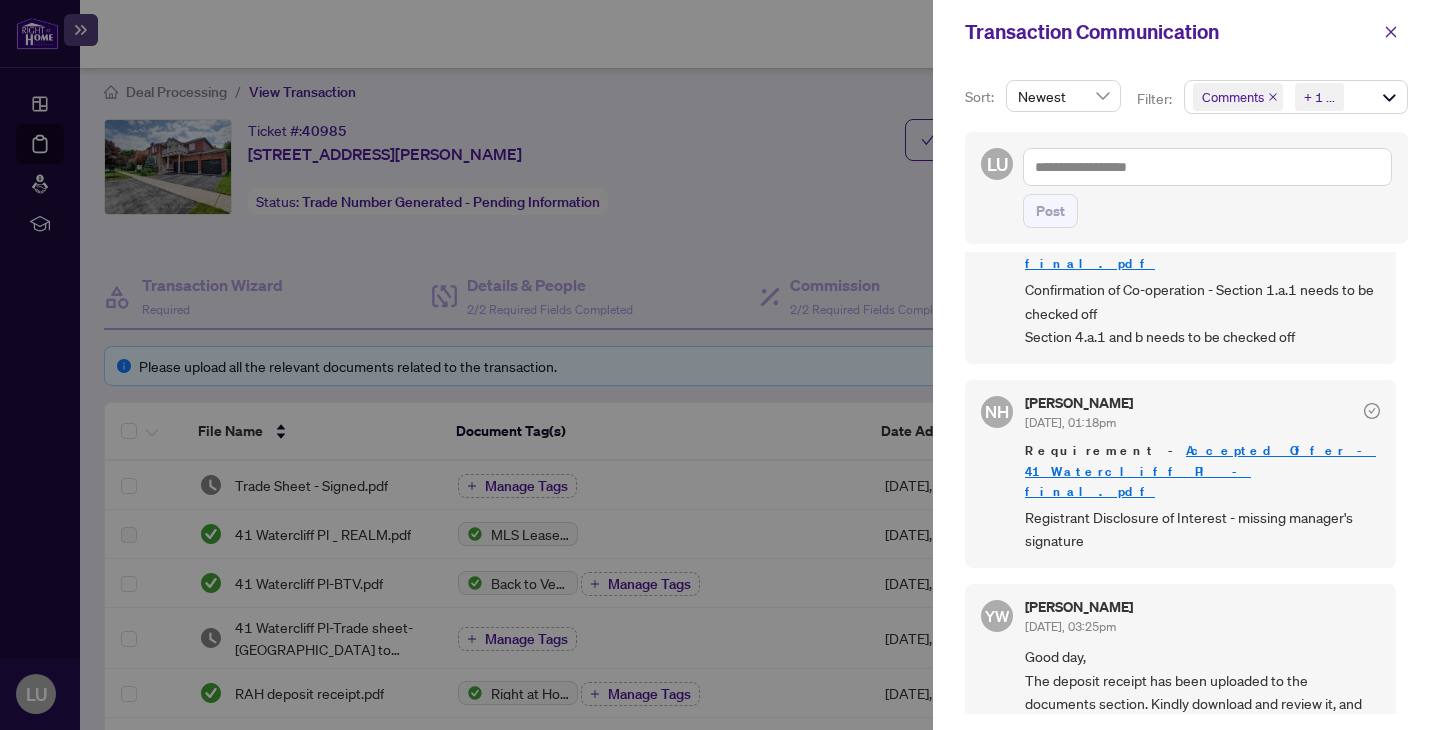 click on "Accepted Offer - 41 Watercliff Pl - final.pdf" at bounding box center (1200, 470) 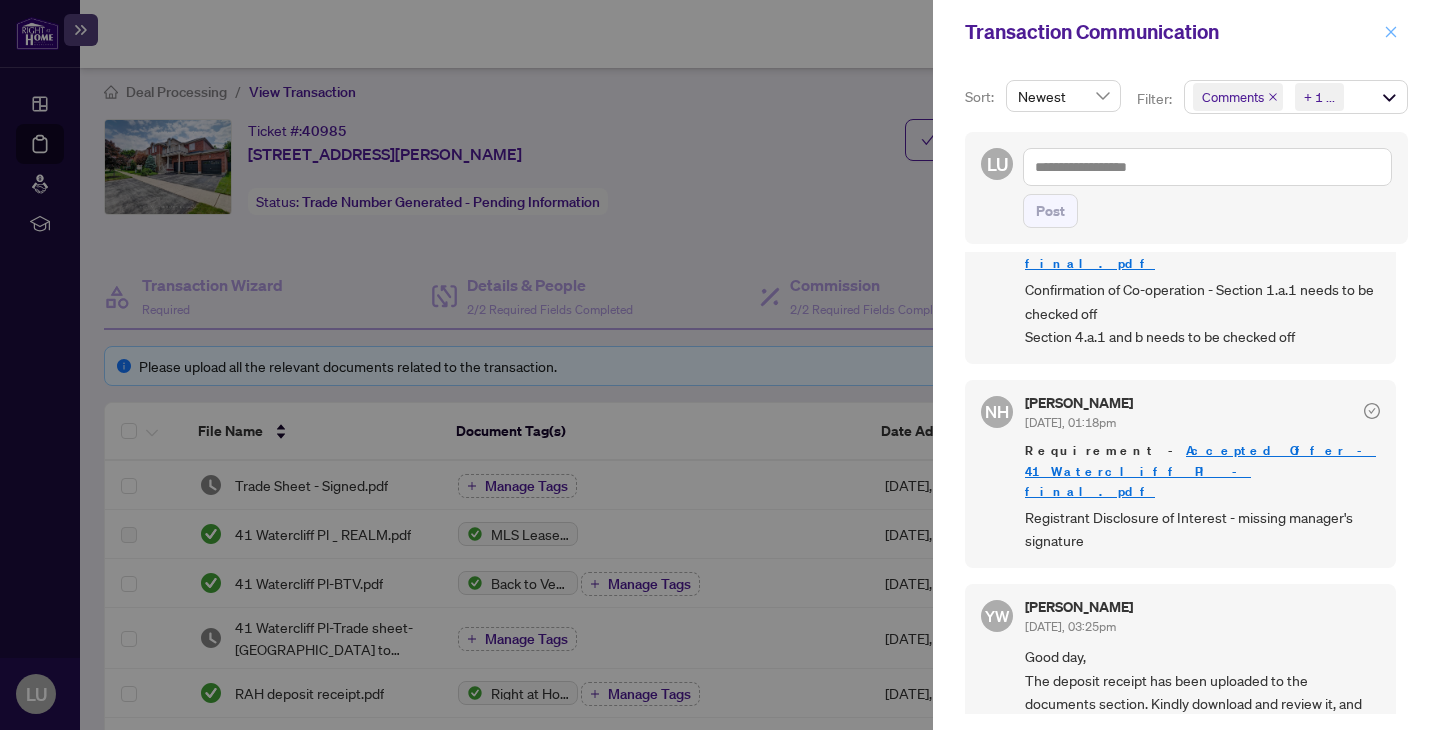 click 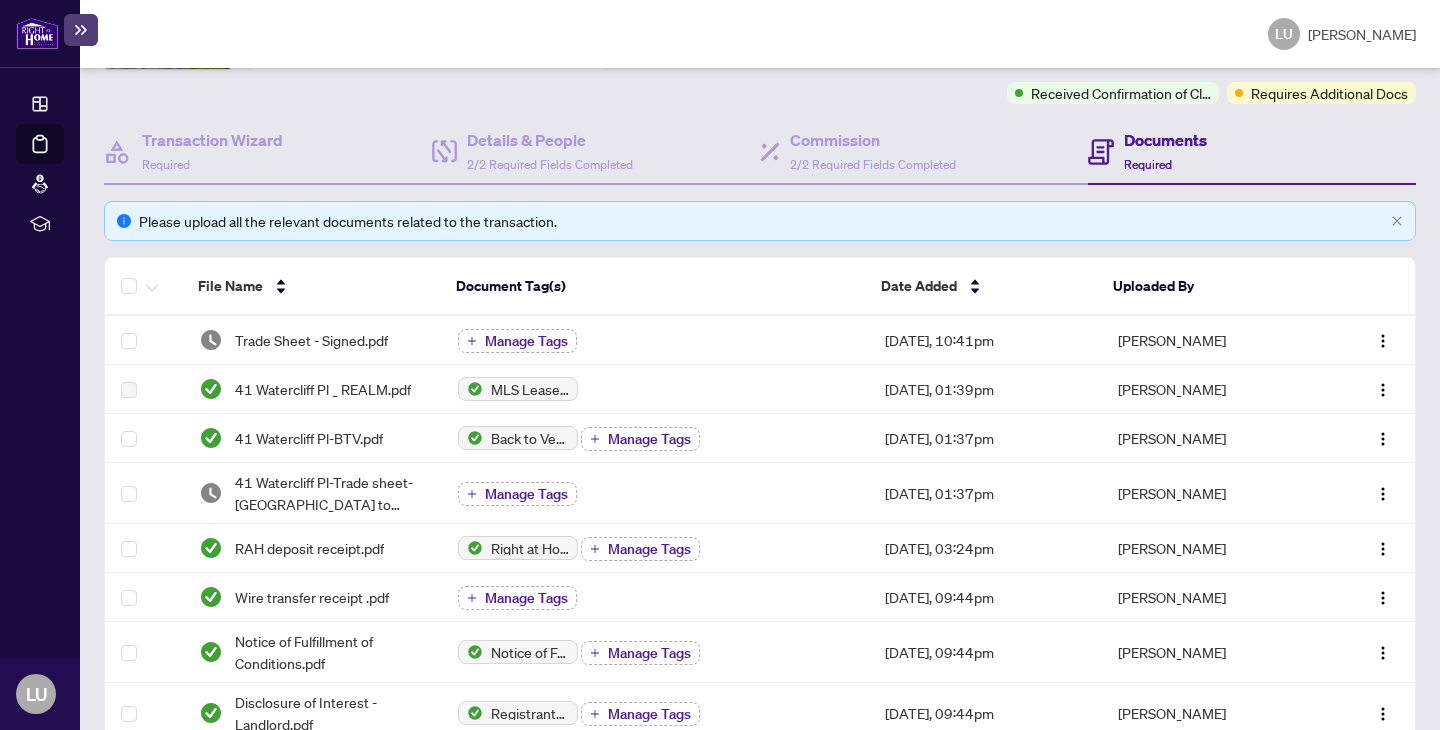 scroll, scrollTop: 0, scrollLeft: 0, axis: both 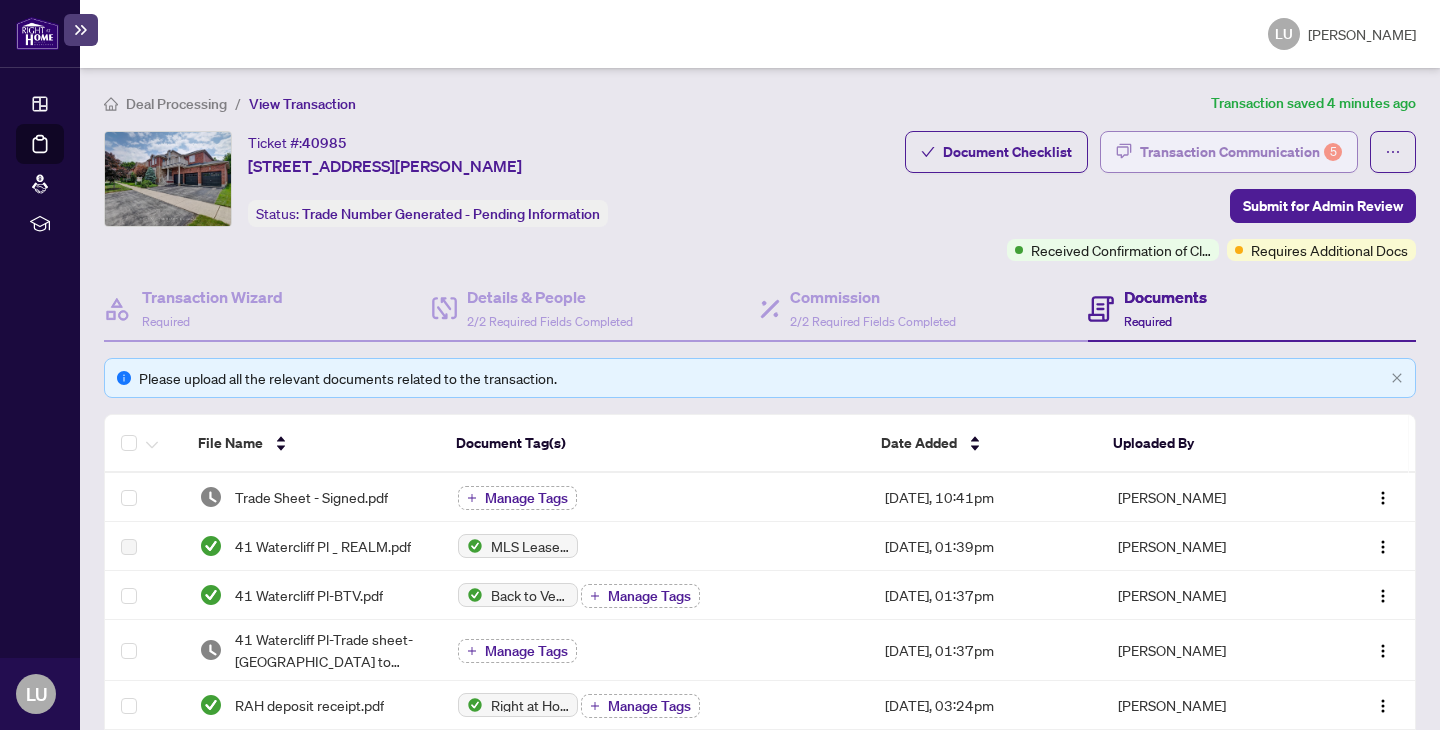 click on "Transaction Communication 5" at bounding box center (1241, 152) 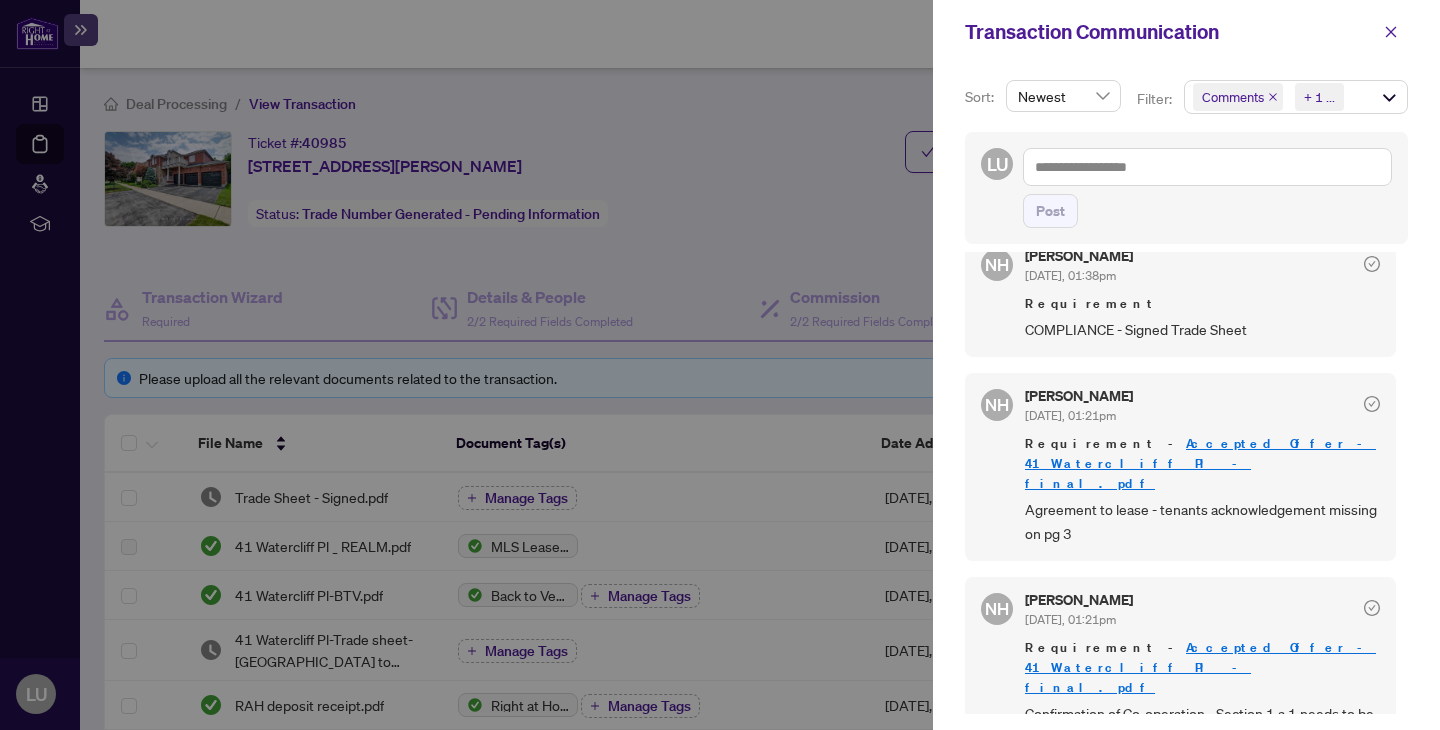 scroll, scrollTop: 767, scrollLeft: 0, axis: vertical 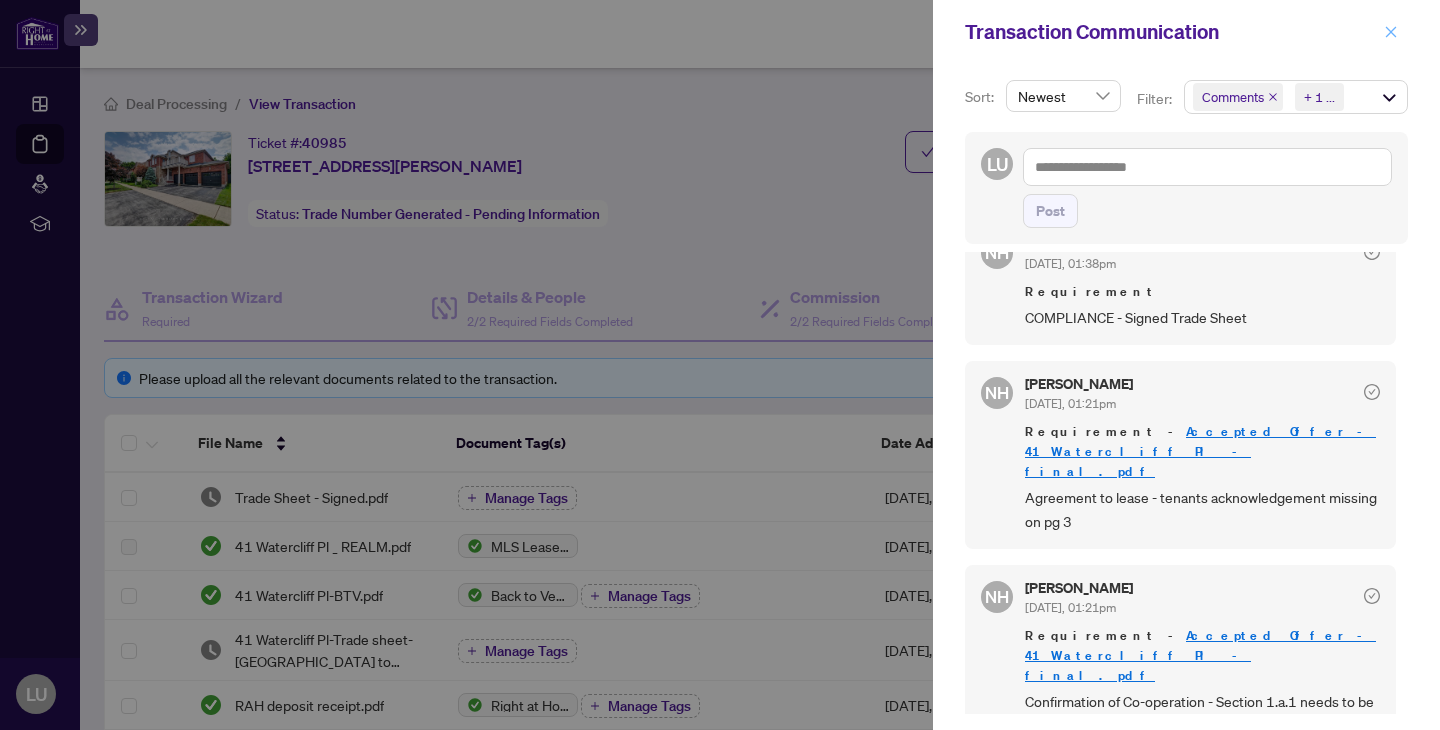 click 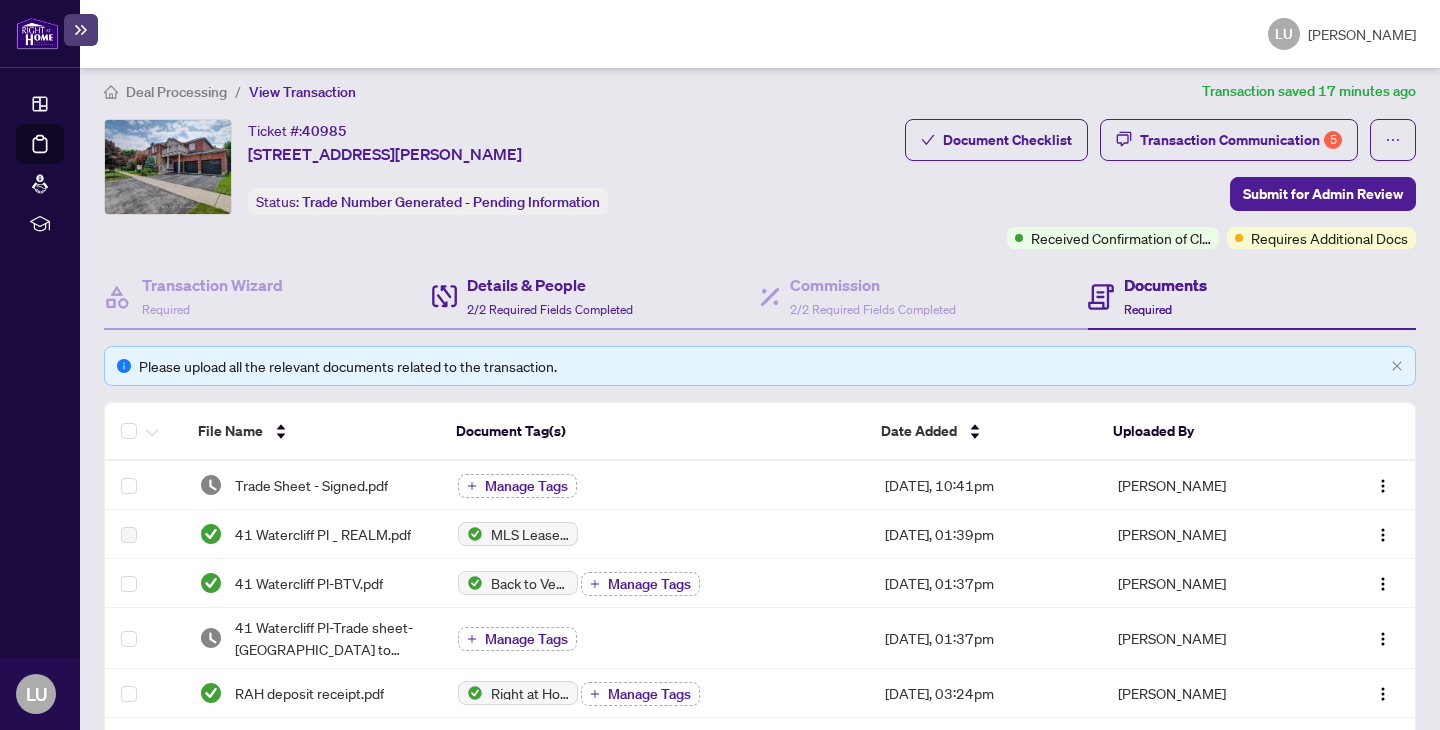scroll, scrollTop: 25, scrollLeft: 0, axis: vertical 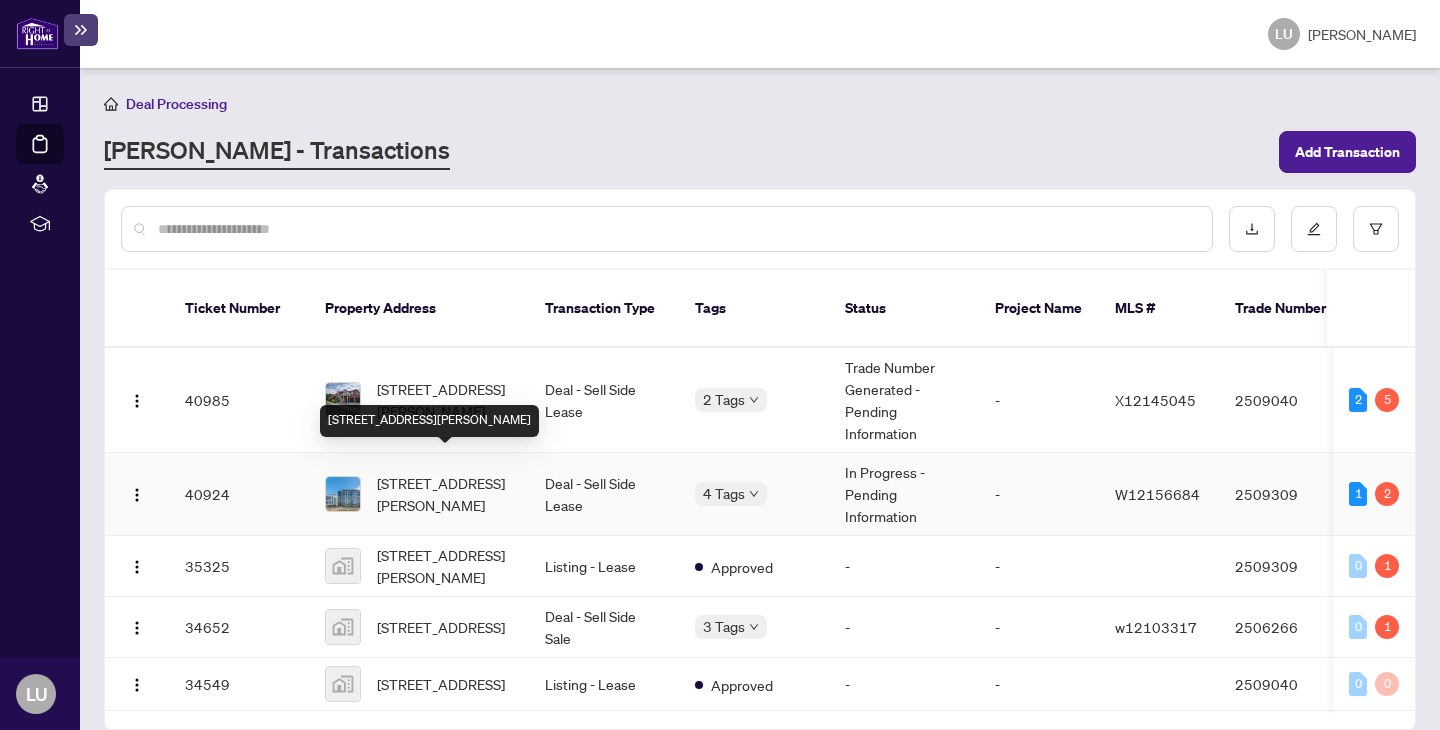 click on "[STREET_ADDRESS][PERSON_NAME]" at bounding box center [445, 494] 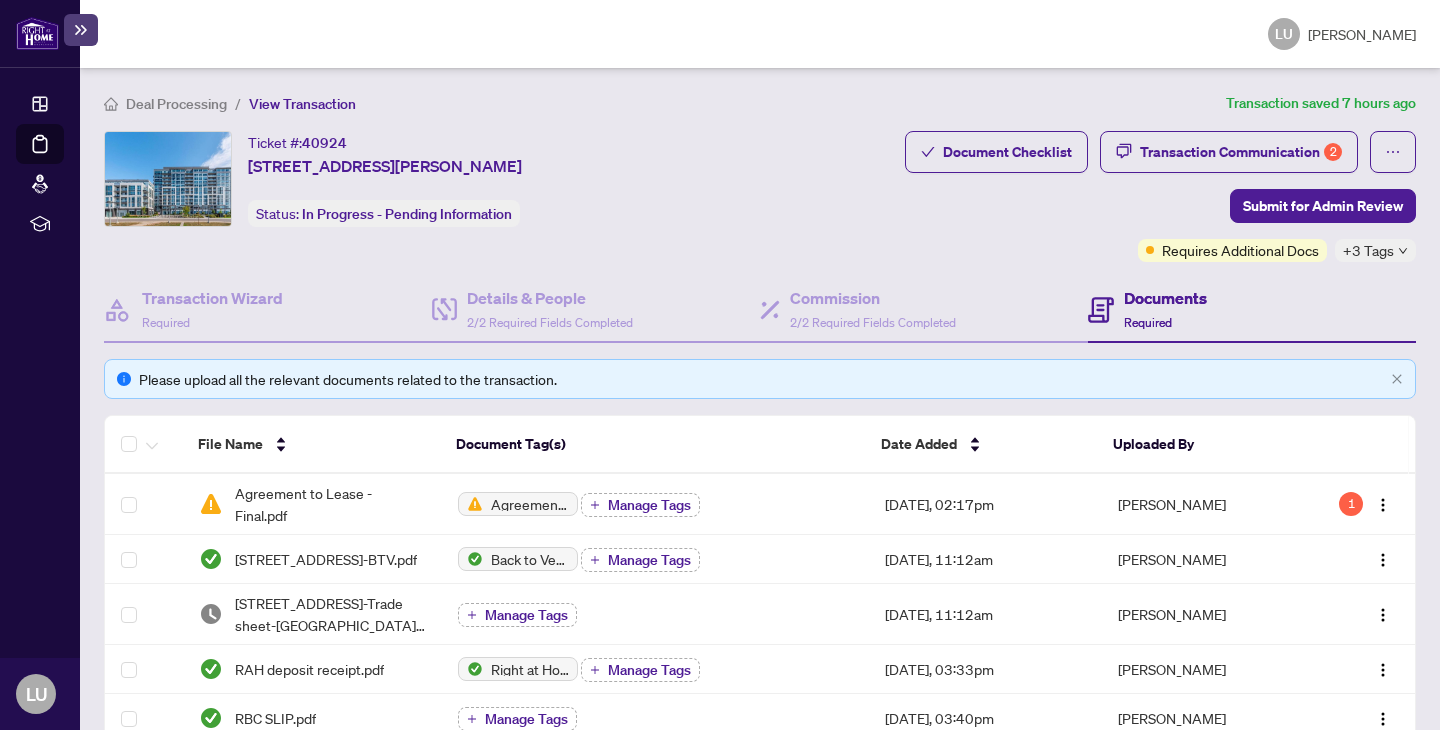 scroll, scrollTop: 13, scrollLeft: 0, axis: vertical 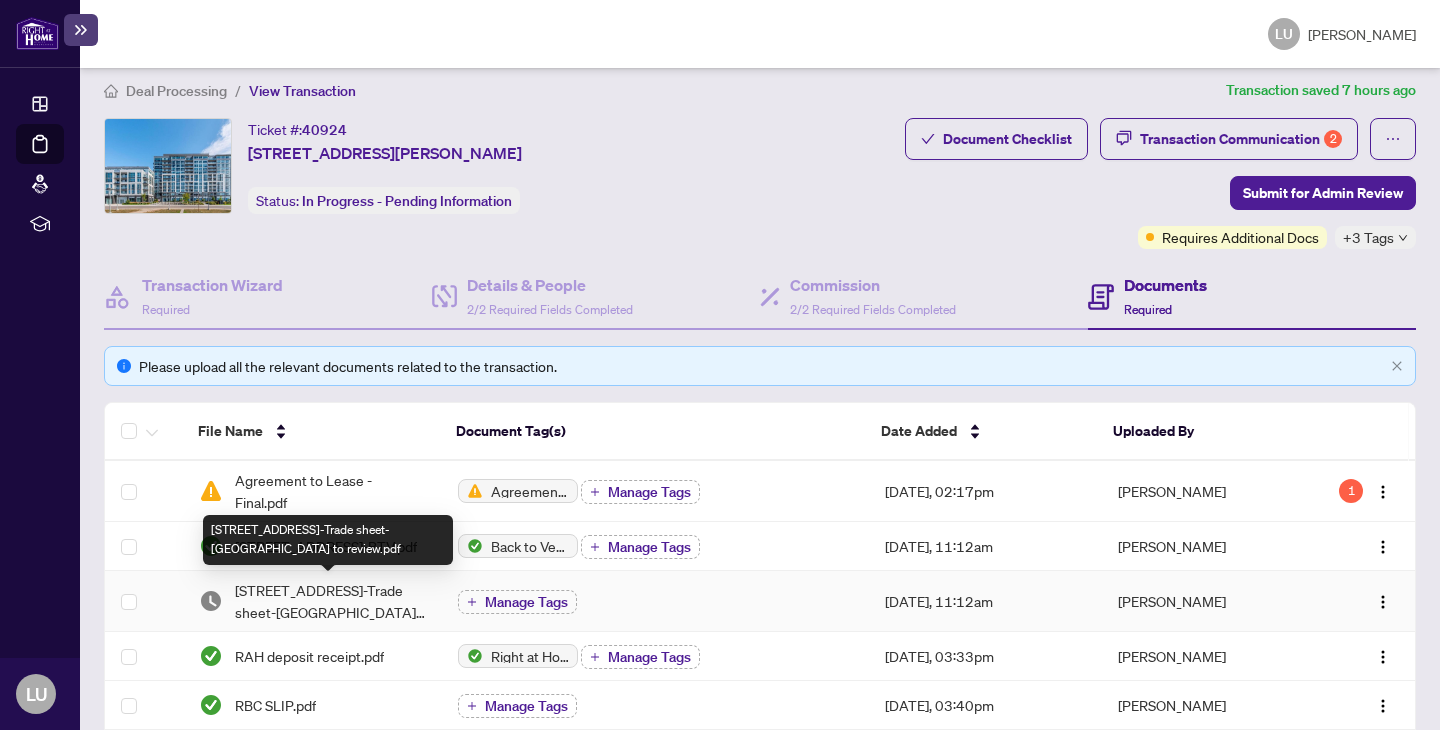 click on "[STREET_ADDRESS]-Trade sheet-[GEOGRAPHIC_DATA] to review.pdf" at bounding box center [330, 601] 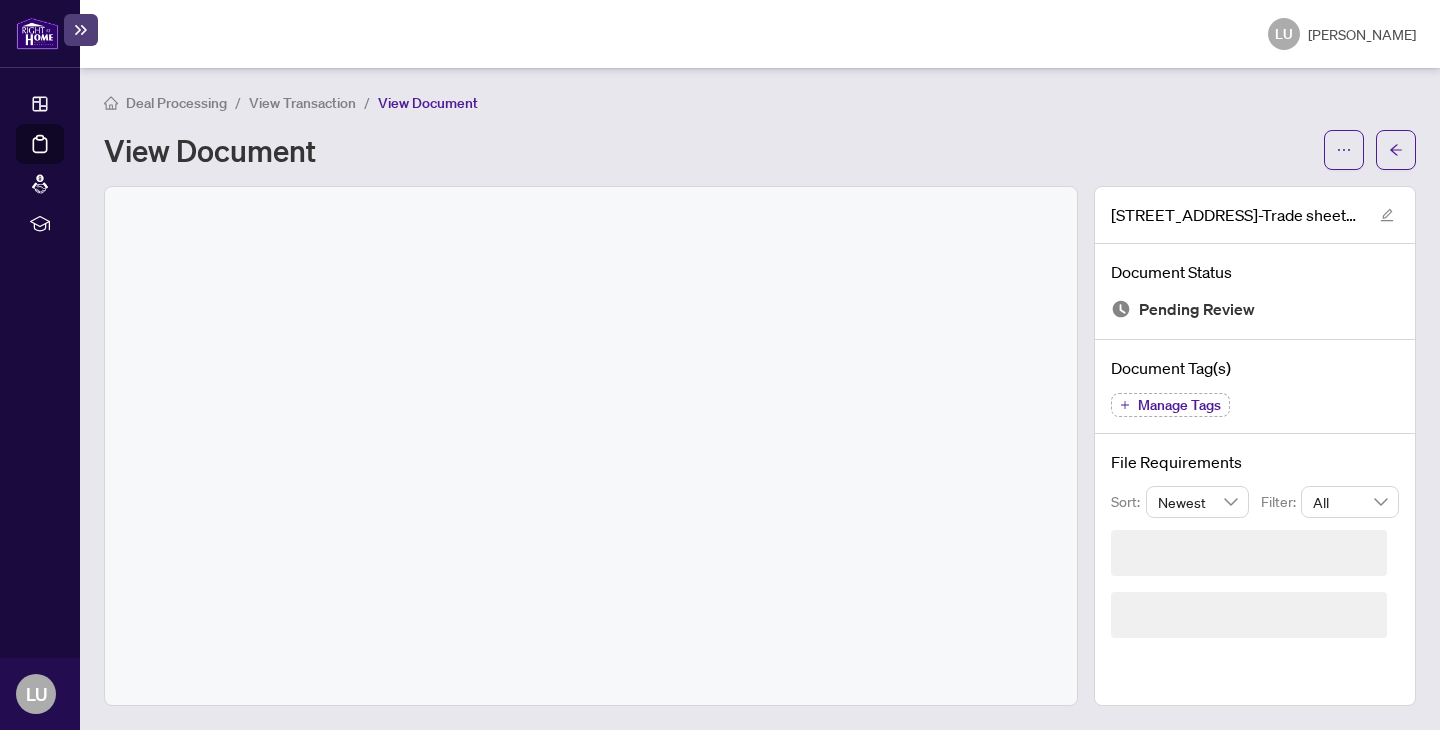 scroll, scrollTop: 0, scrollLeft: 0, axis: both 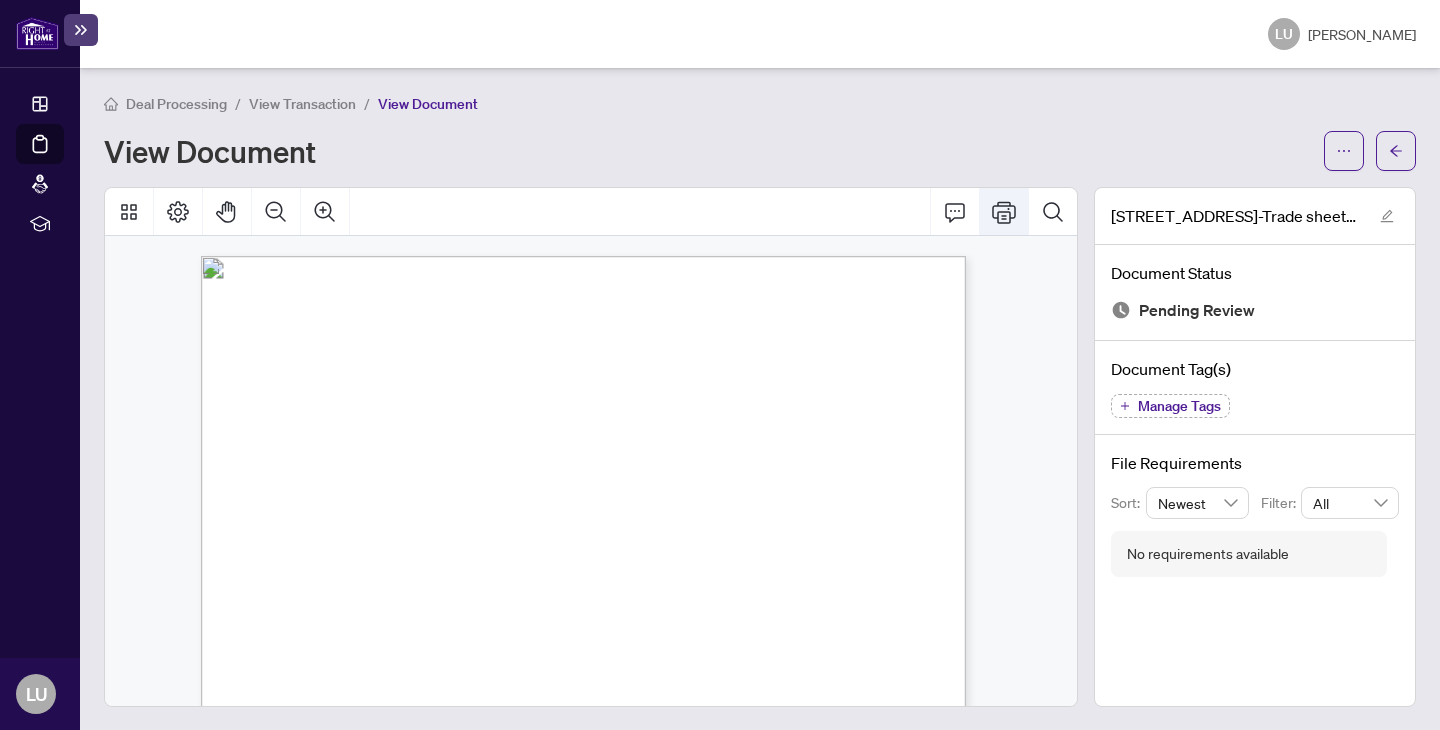 click 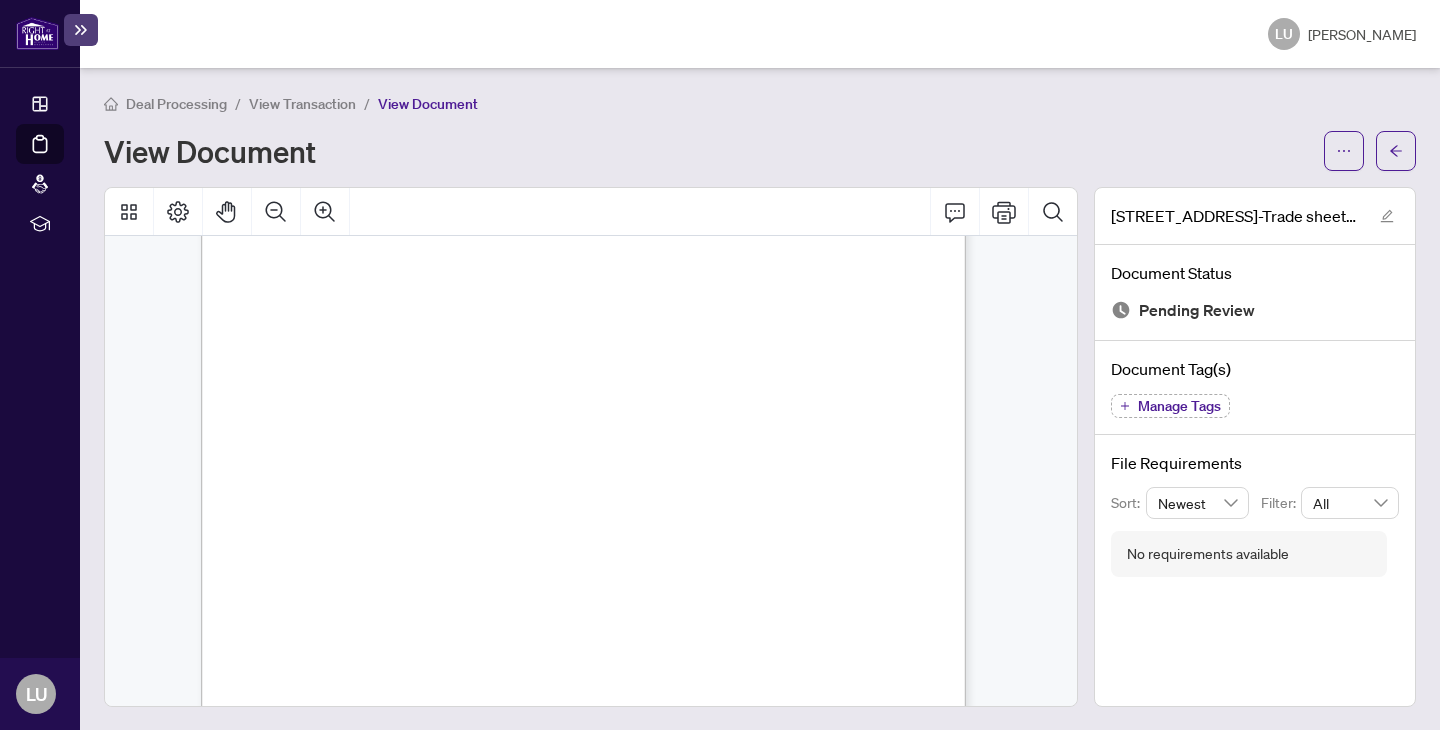 scroll, scrollTop: 0, scrollLeft: 0, axis: both 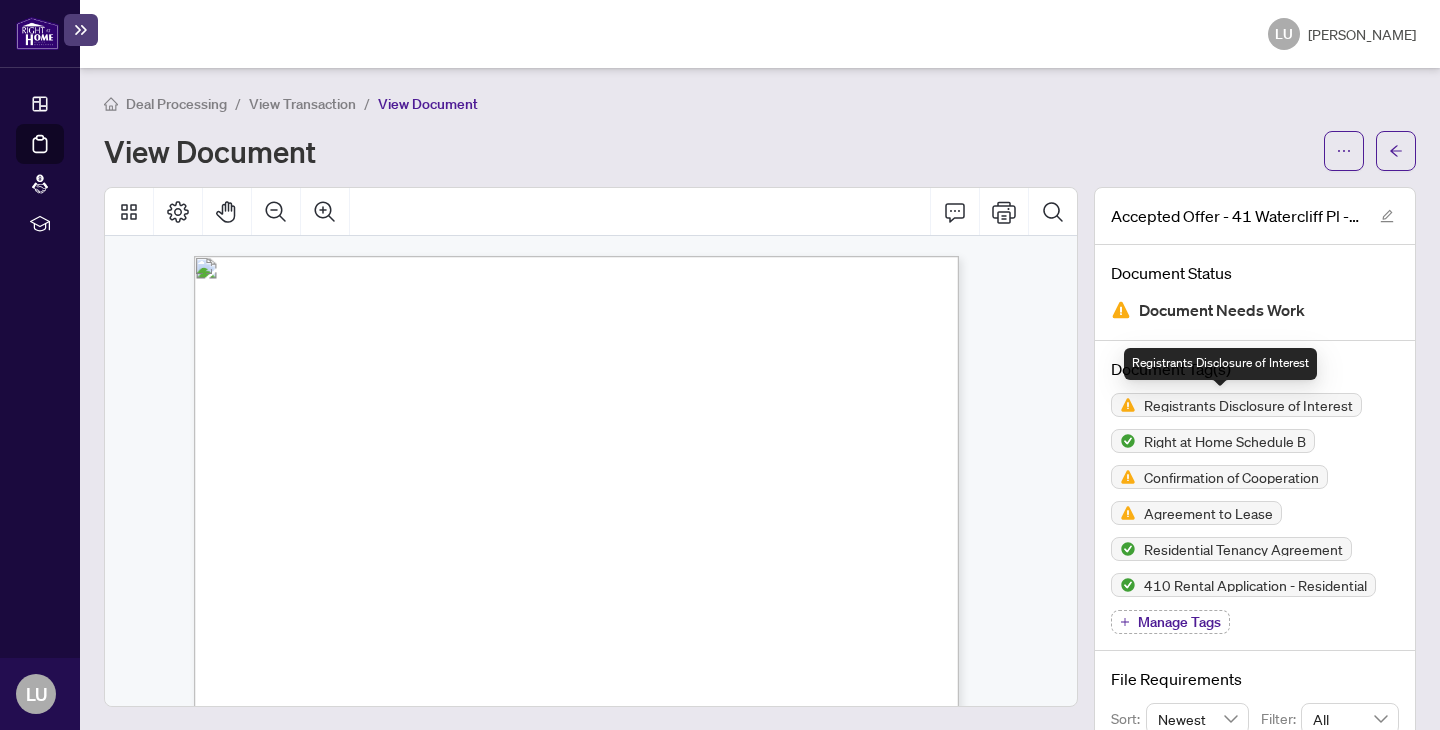 click on "Registrants Disclosure of Interest" at bounding box center (1248, 405) 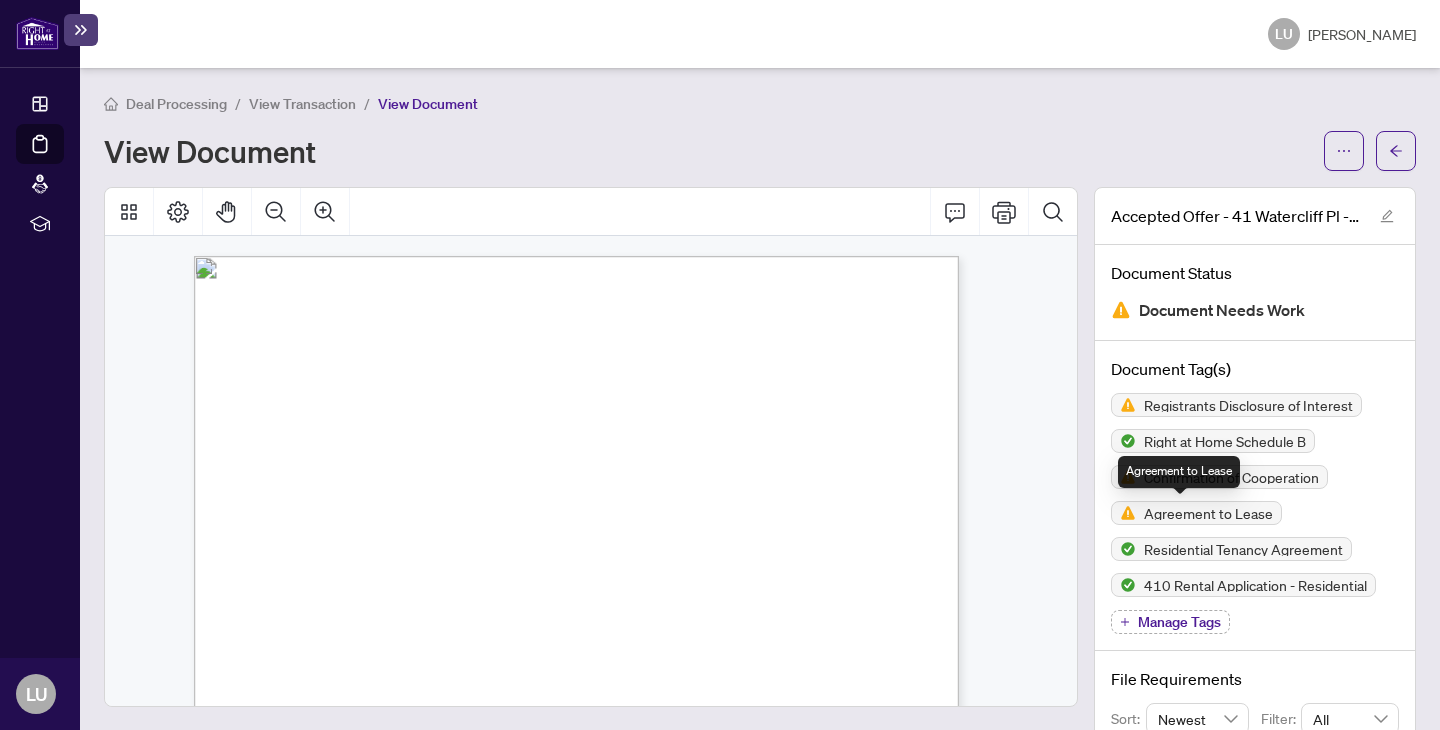 click on "Agreement to Lease" at bounding box center [1208, 513] 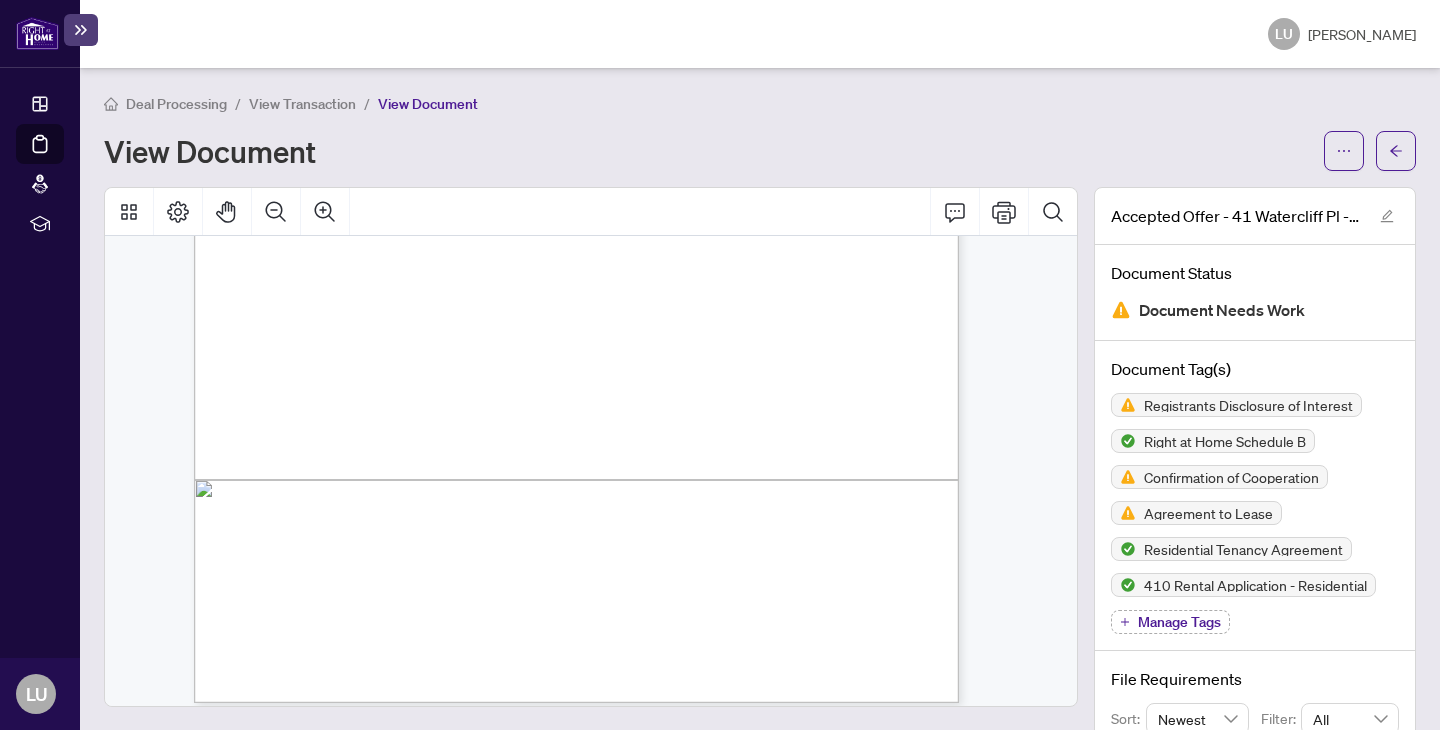 scroll, scrollTop: 1333, scrollLeft: 0, axis: vertical 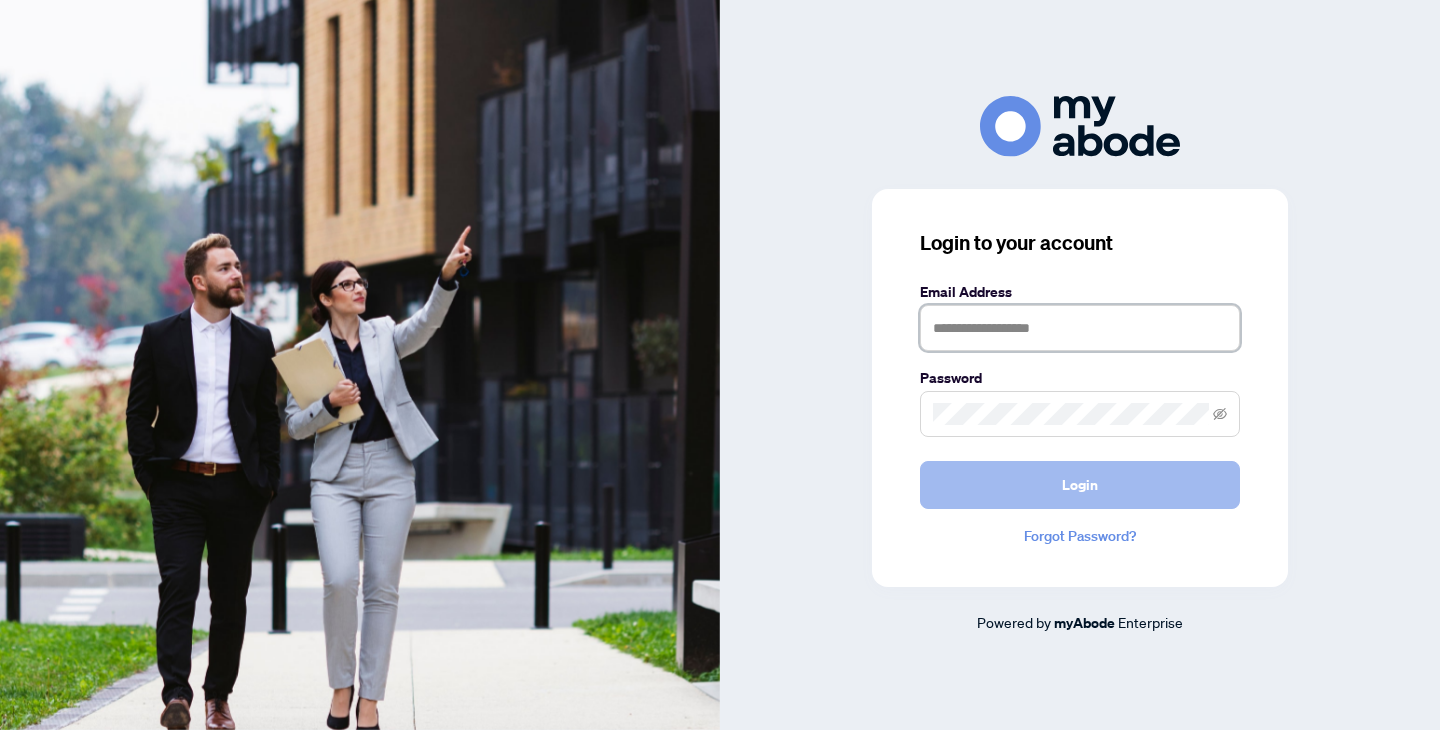 type on "**********" 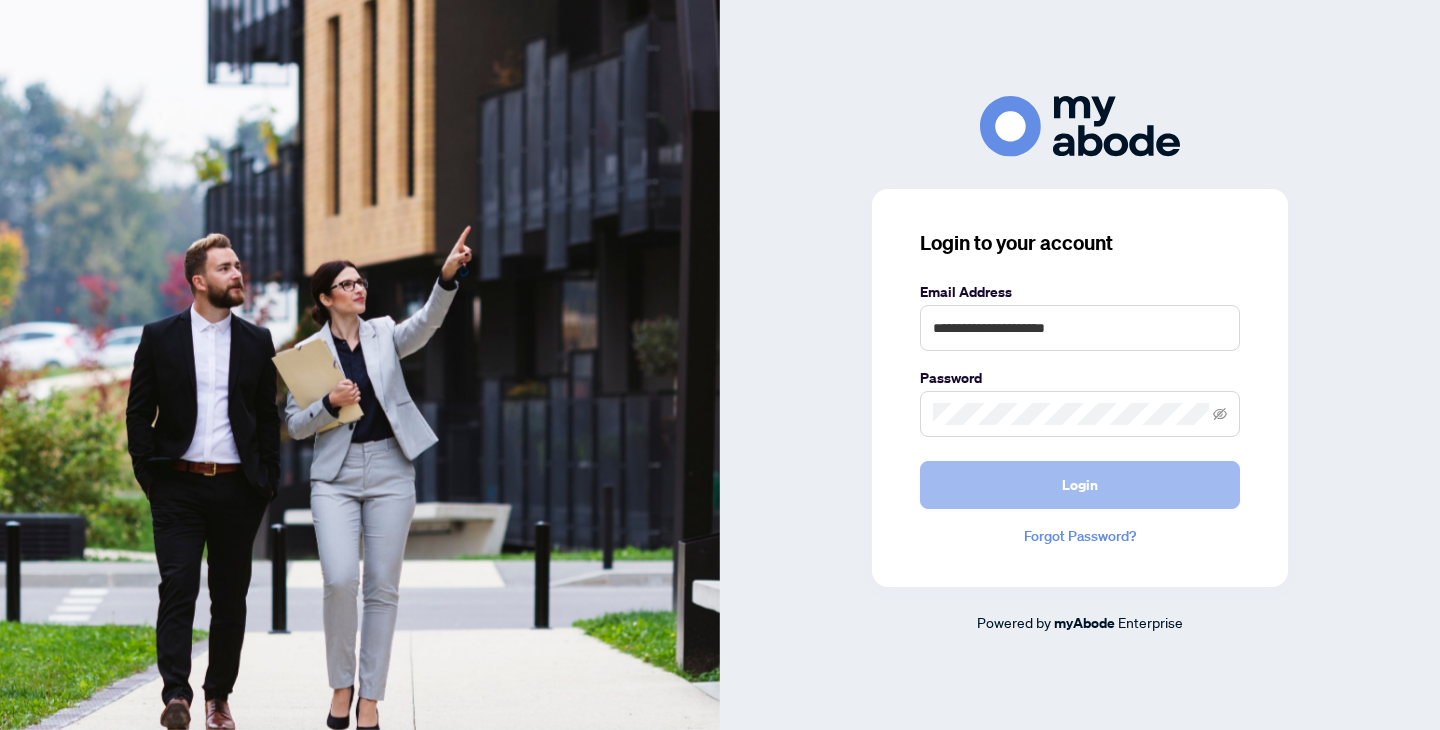 click on "Login" at bounding box center [1080, 485] 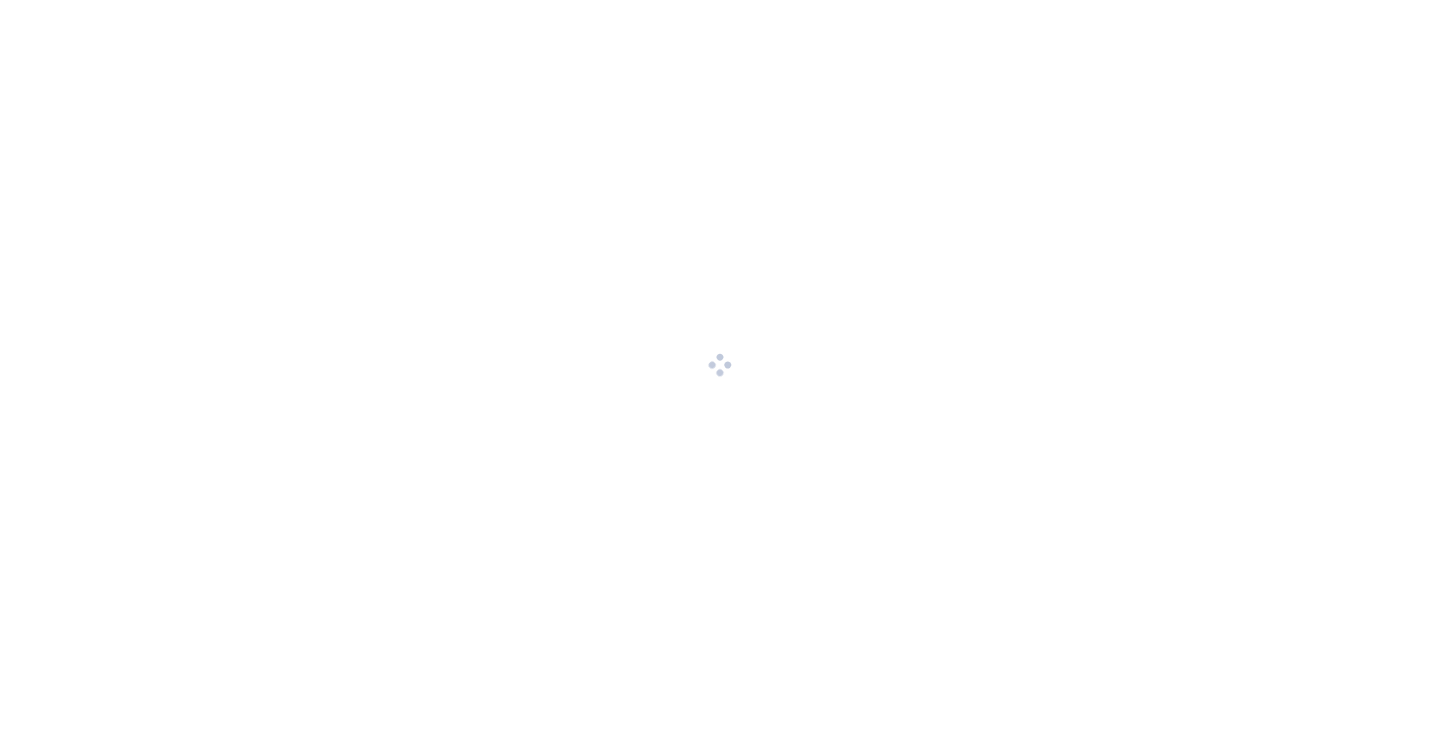 scroll, scrollTop: 0, scrollLeft: 0, axis: both 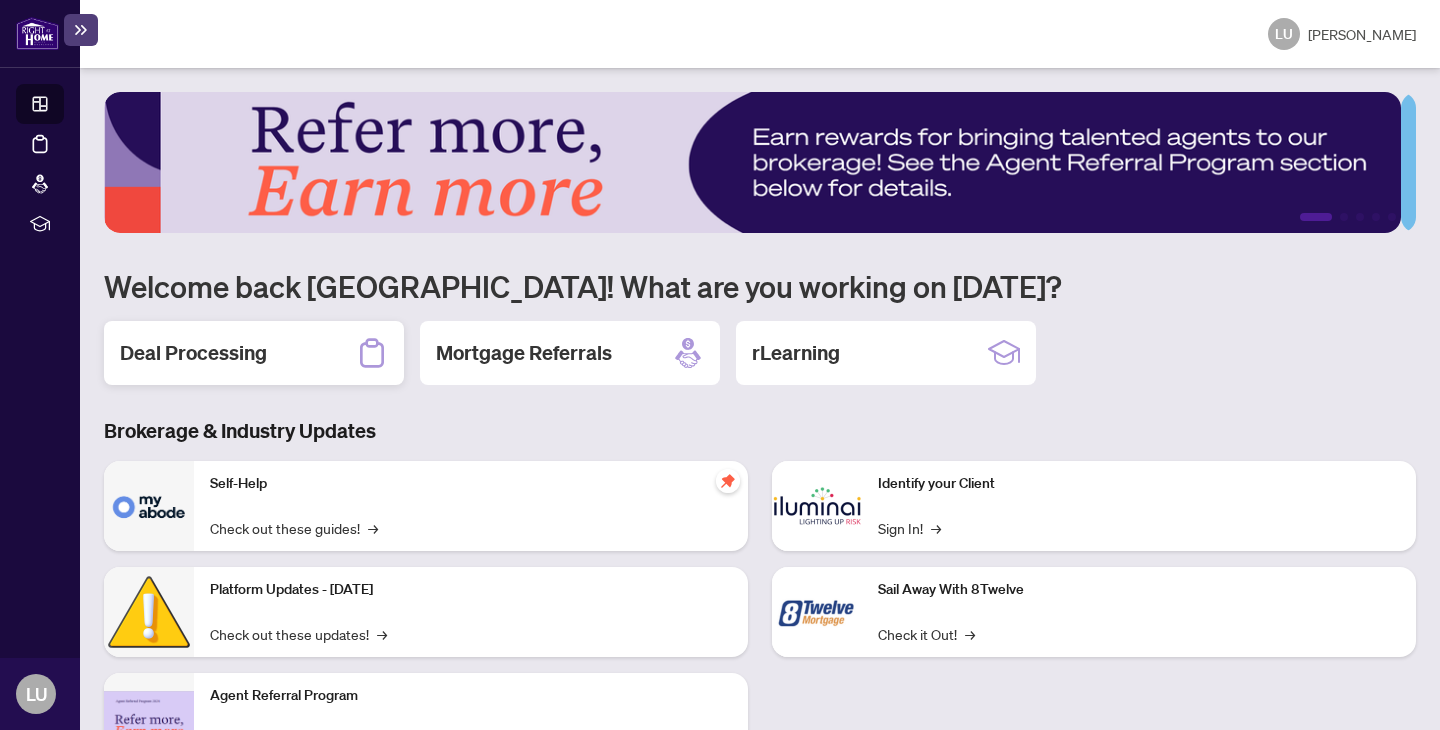 click on "Deal Processing" at bounding box center (193, 353) 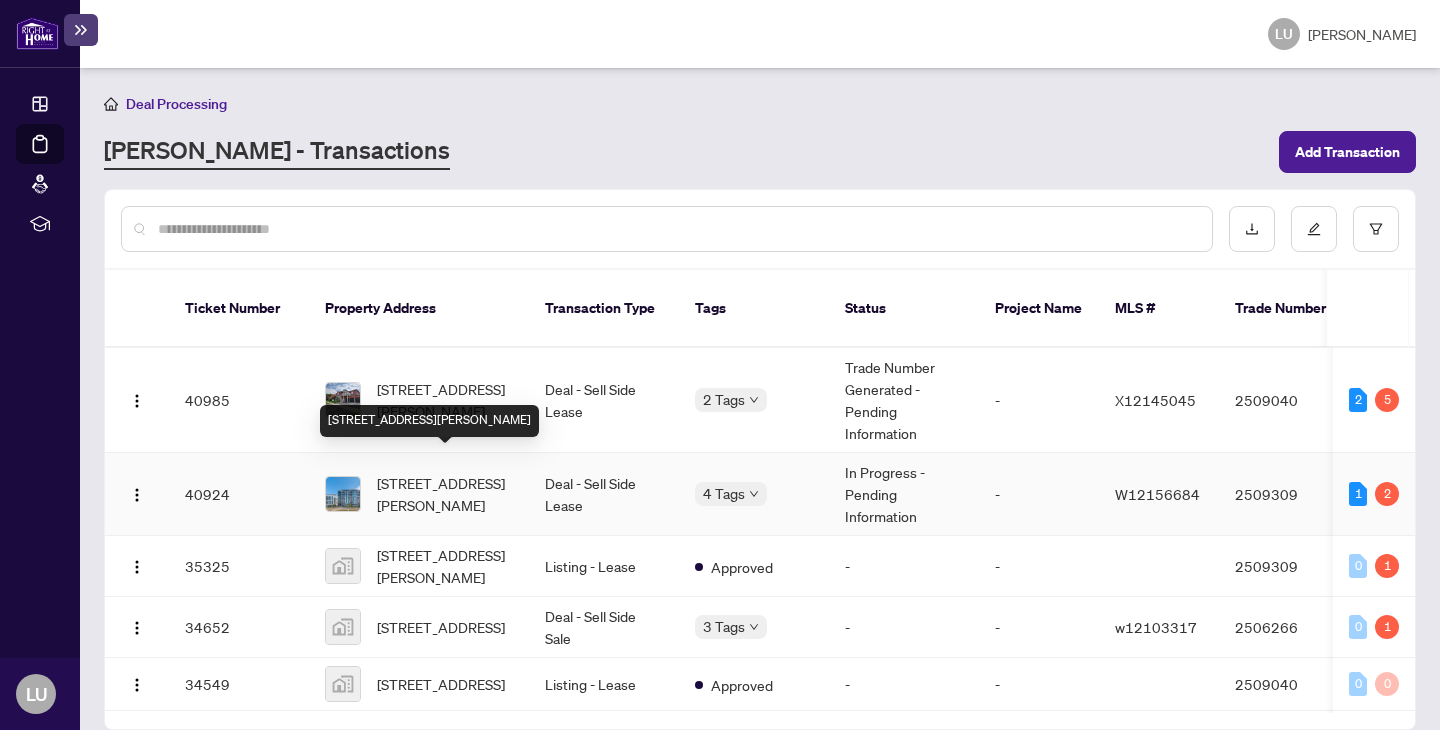click on "[STREET_ADDRESS][PERSON_NAME]" at bounding box center (445, 494) 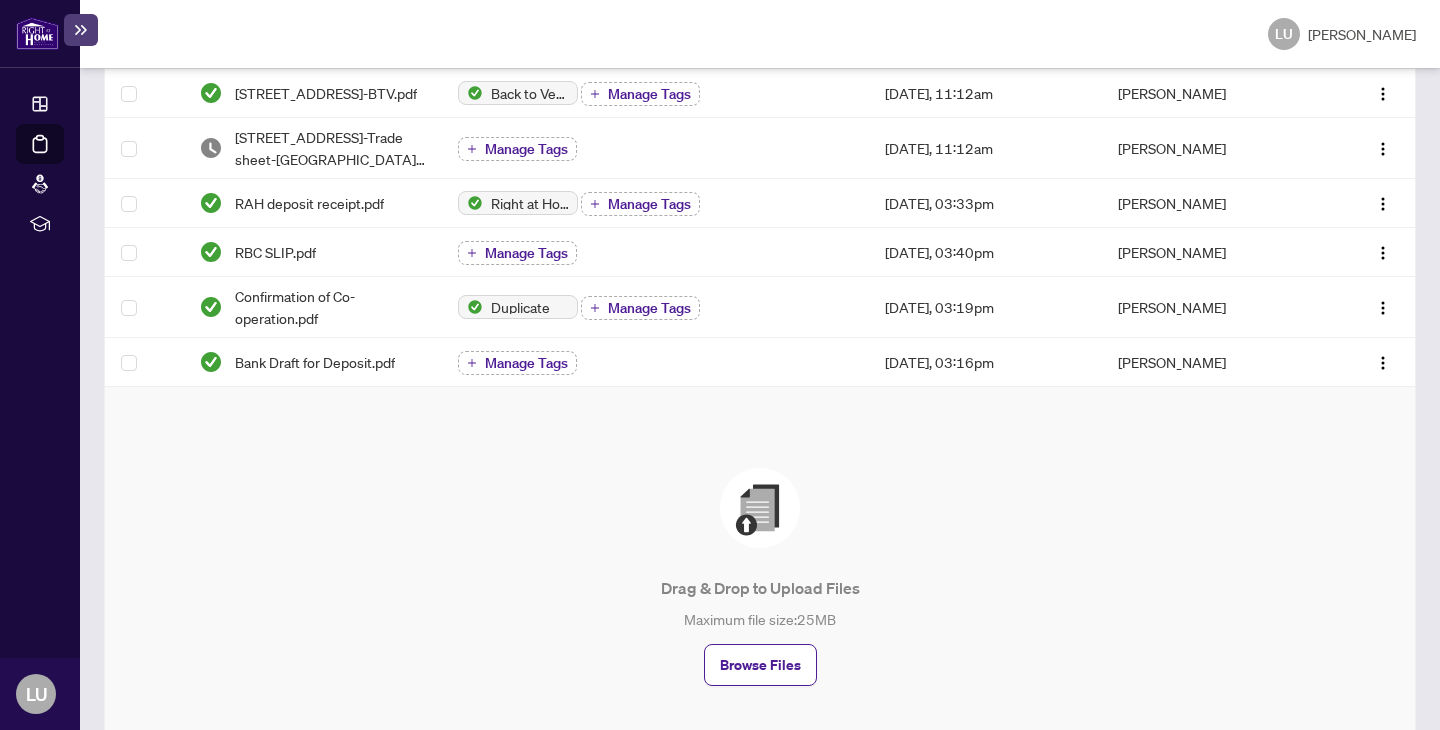 scroll, scrollTop: 515, scrollLeft: 0, axis: vertical 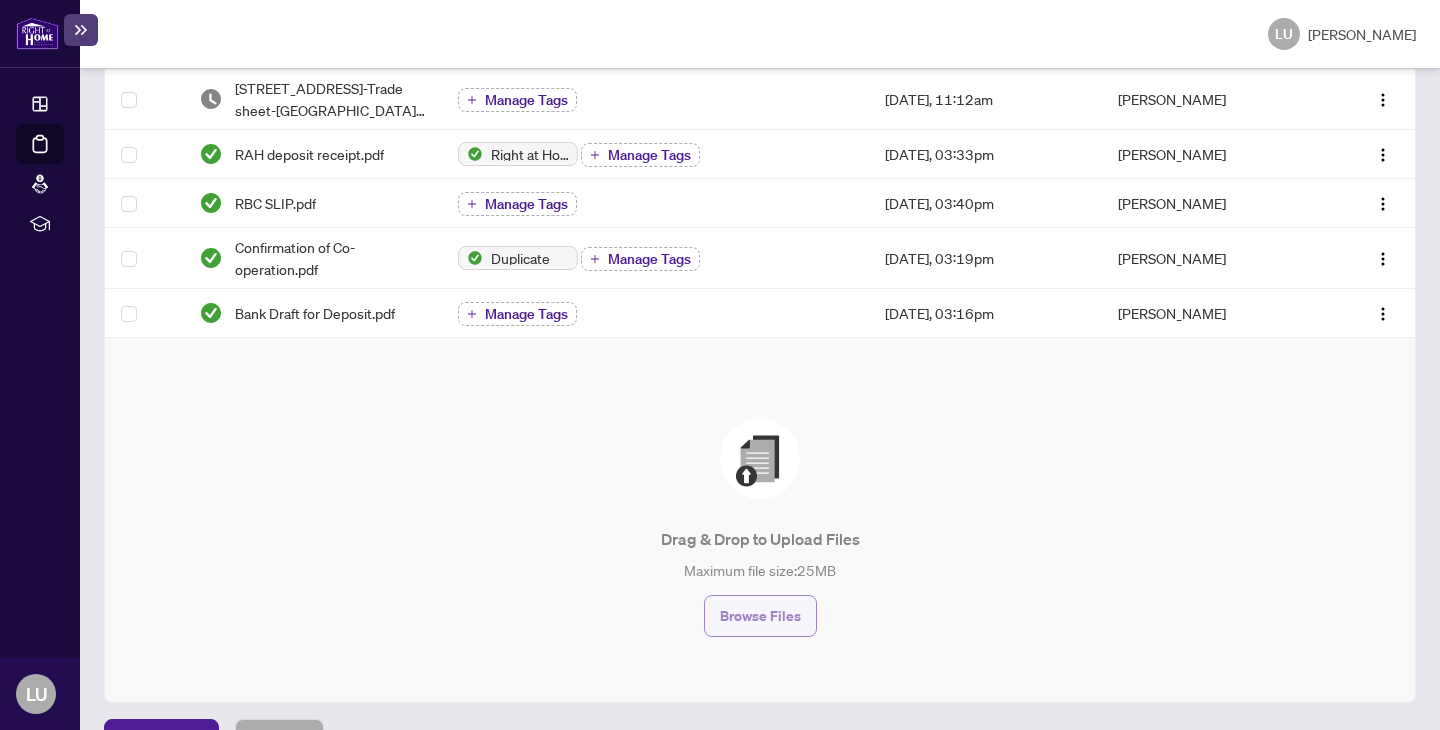 click on "Browse Files" at bounding box center [760, 616] 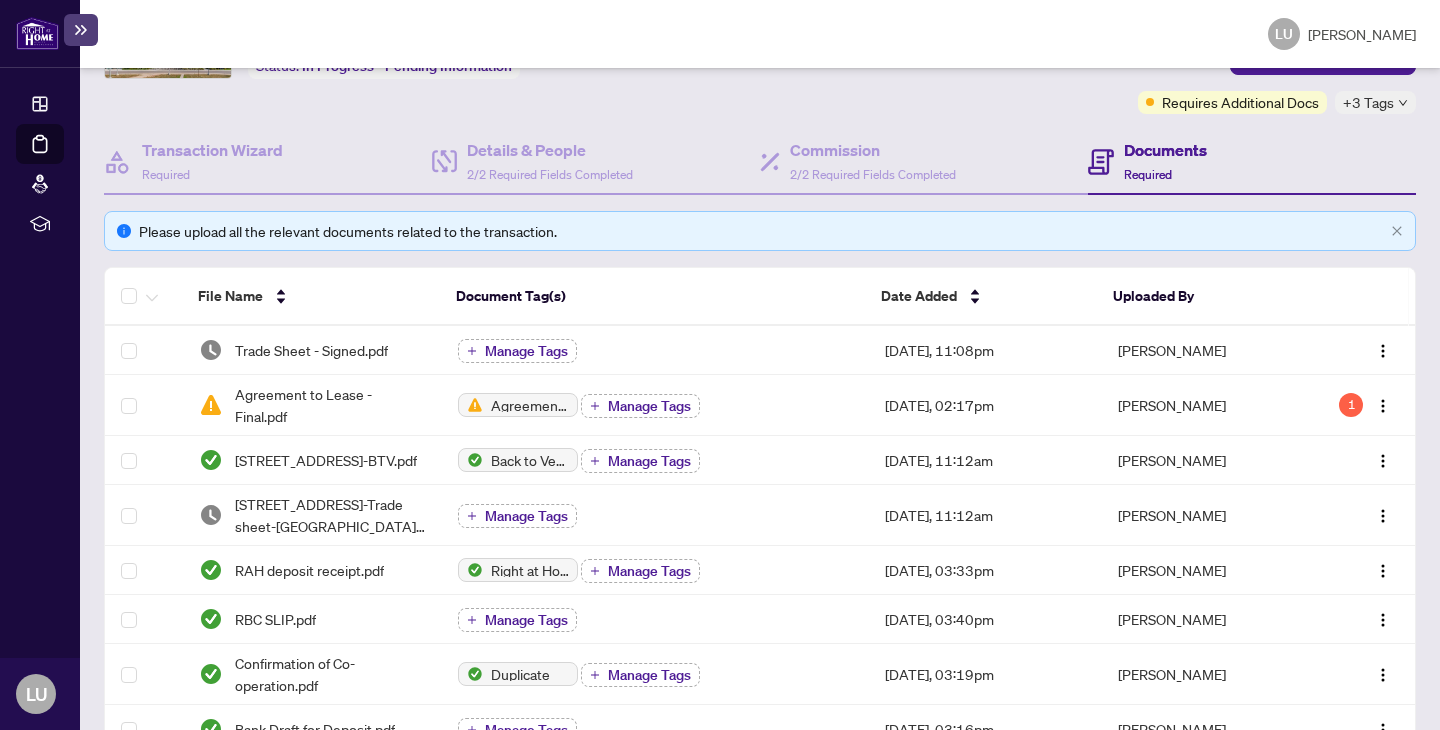 scroll, scrollTop: 37, scrollLeft: 0, axis: vertical 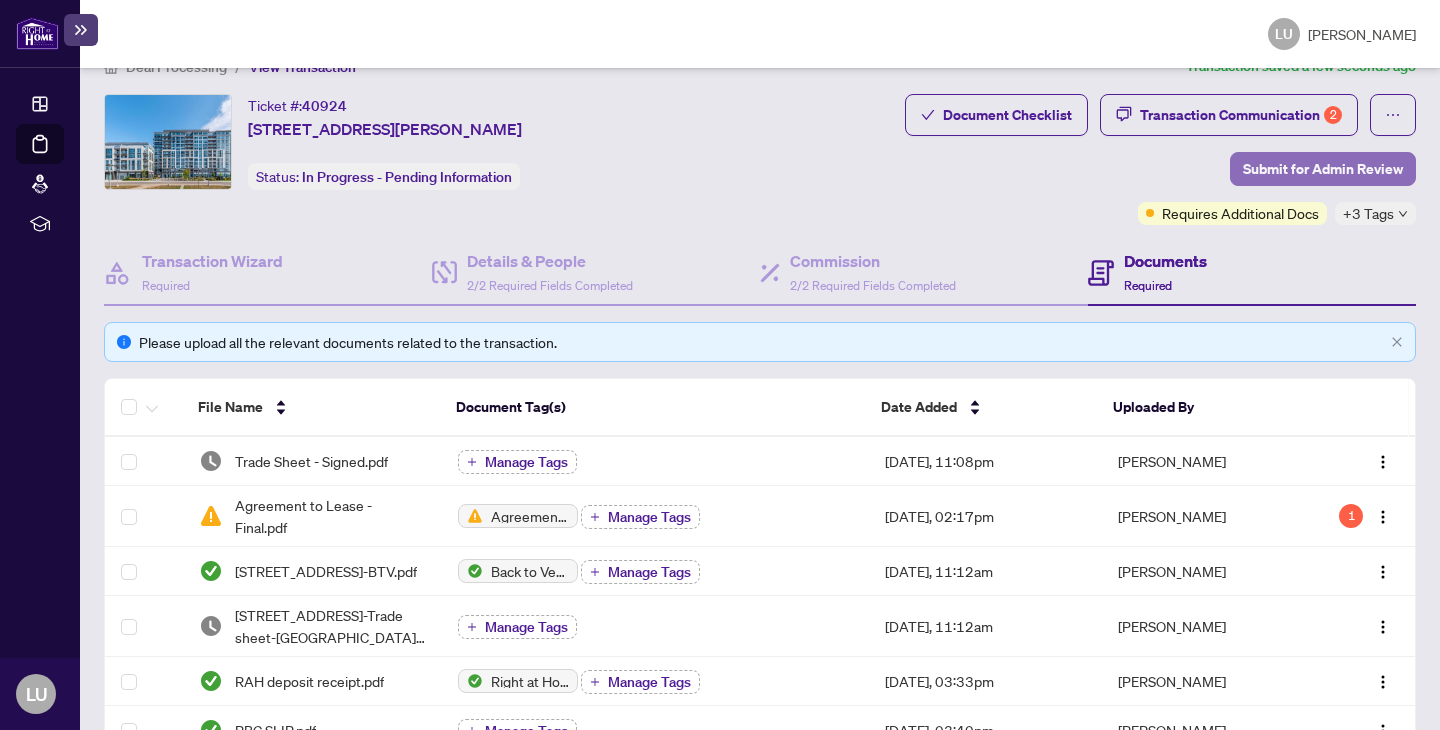 click on "Submit for Admin Review" at bounding box center (1323, 169) 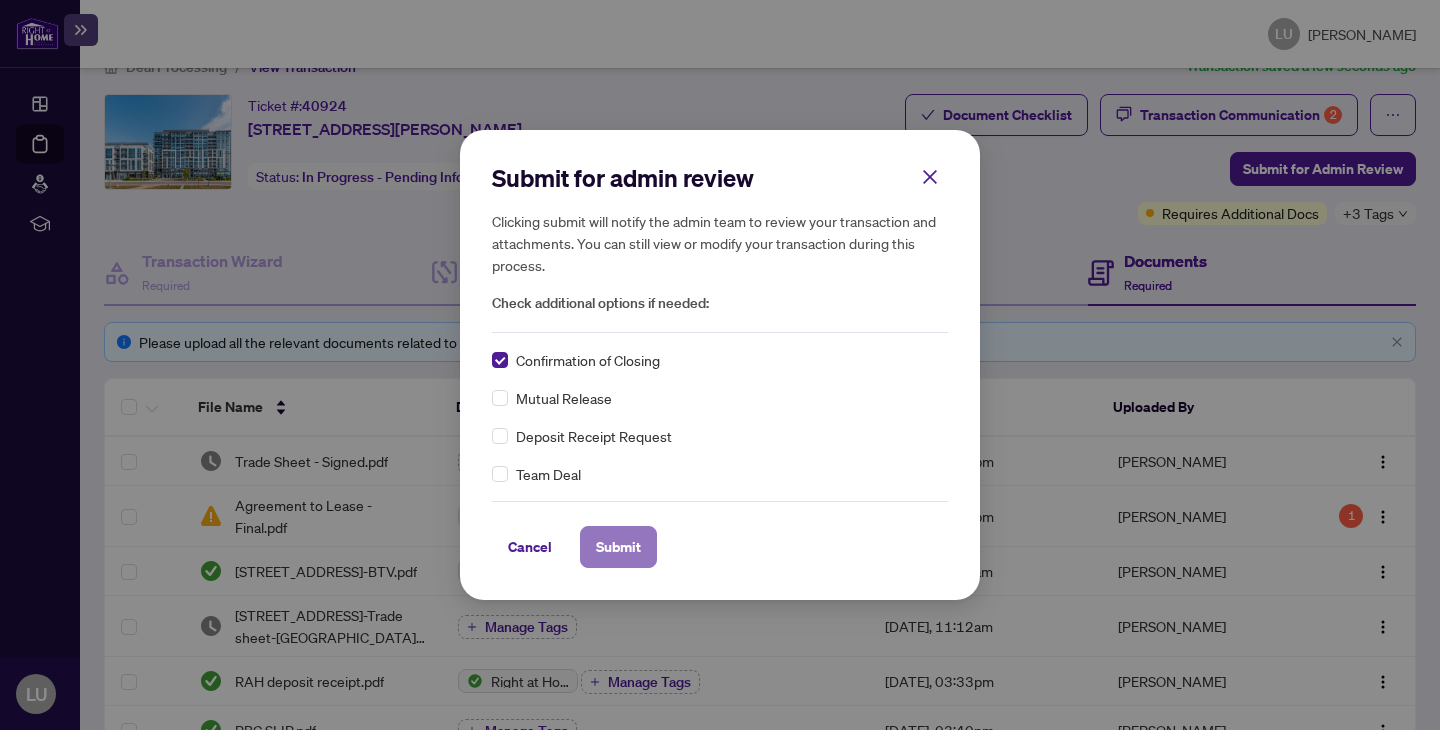 click on "Submit" at bounding box center [618, 547] 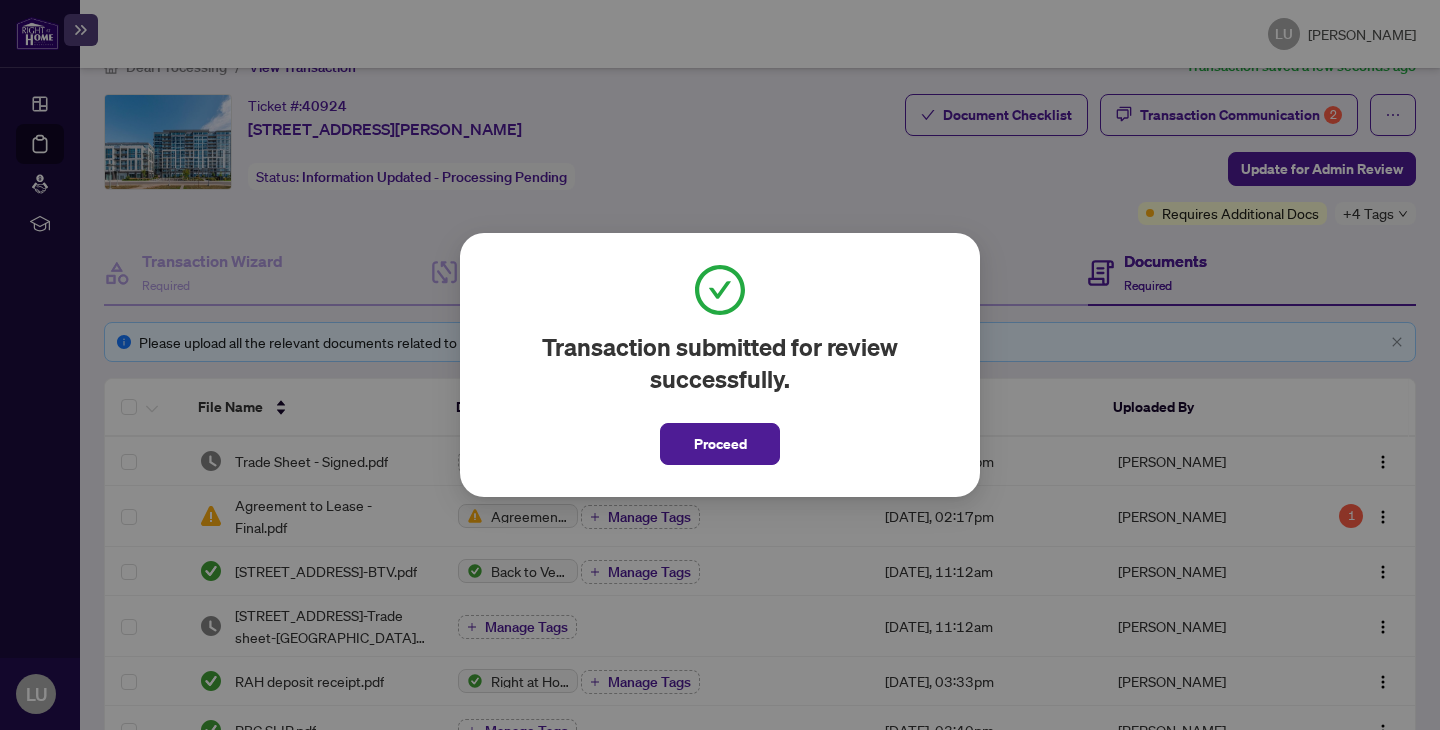 click on "Proceed" at bounding box center (720, 444) 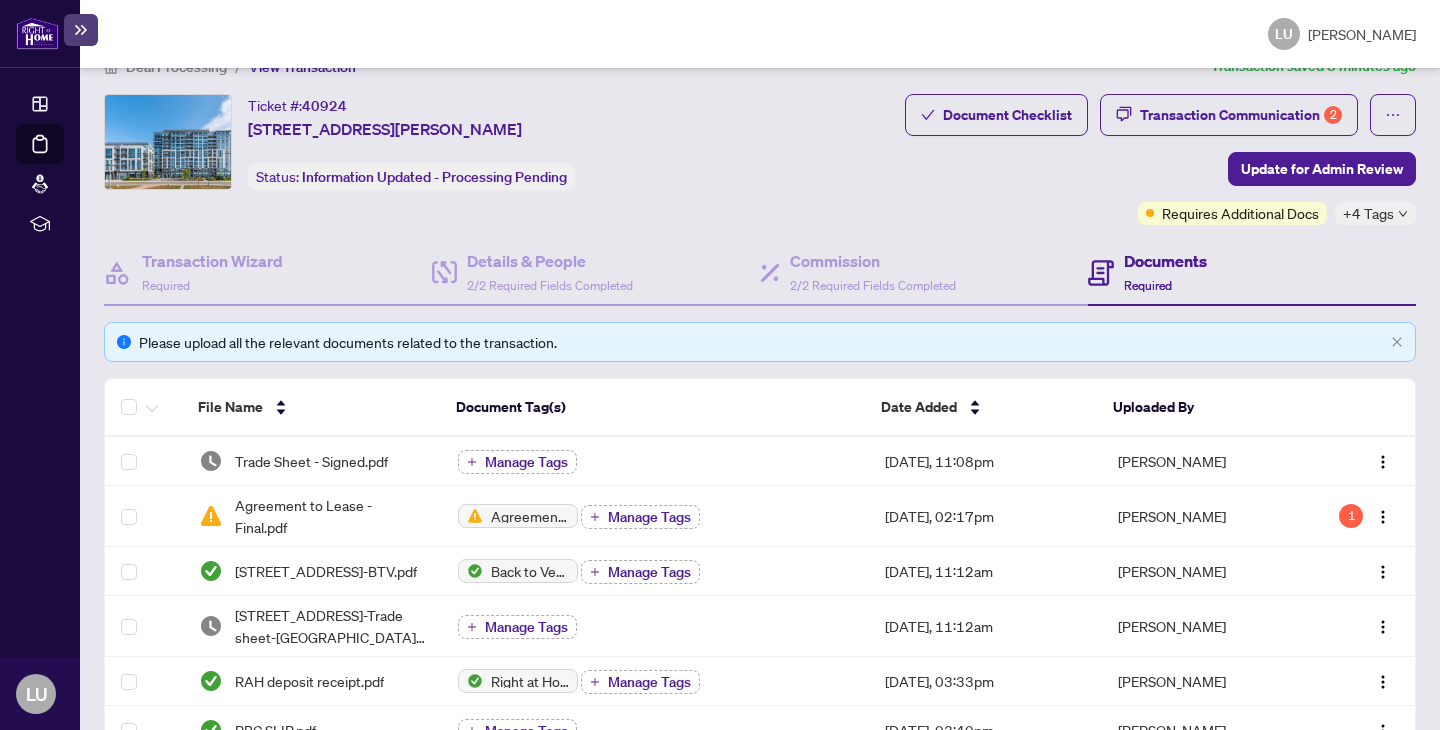 scroll, scrollTop: 25, scrollLeft: 0, axis: vertical 